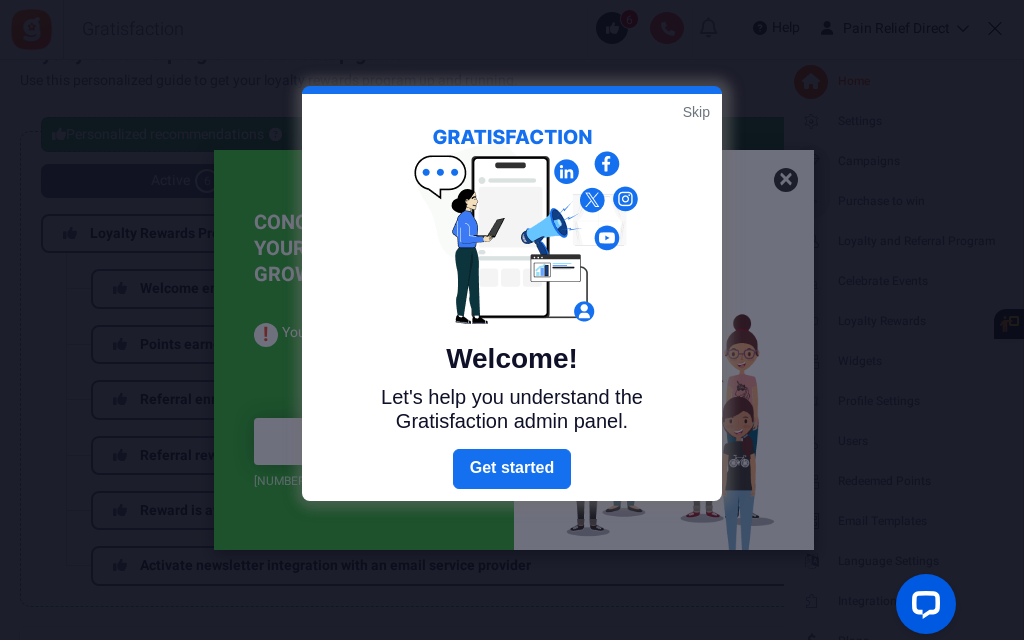 scroll, scrollTop: 0, scrollLeft: 0, axis: both 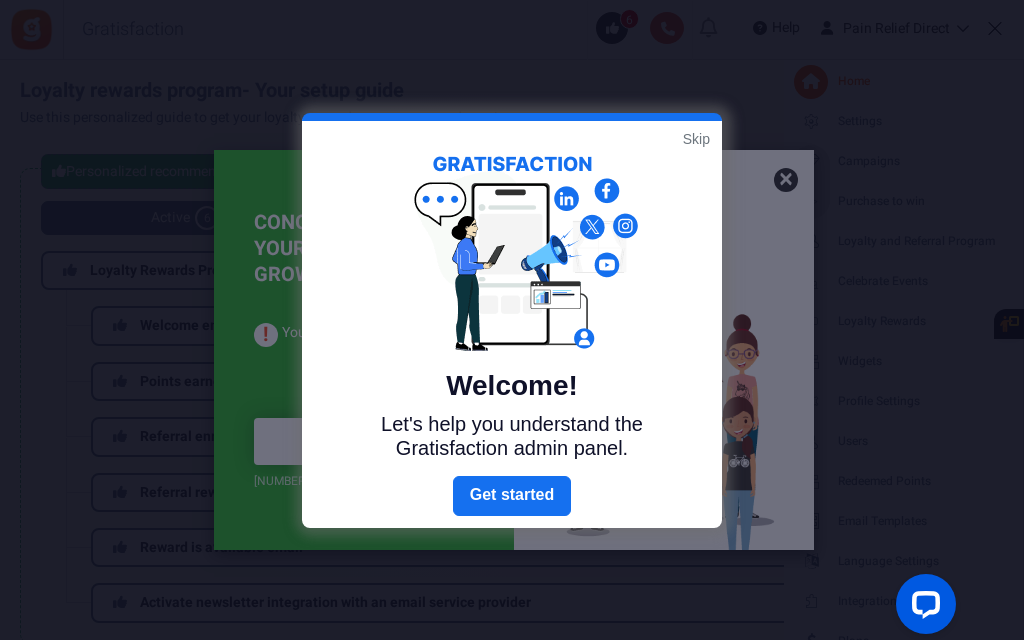 click on "Skip" at bounding box center [696, 139] 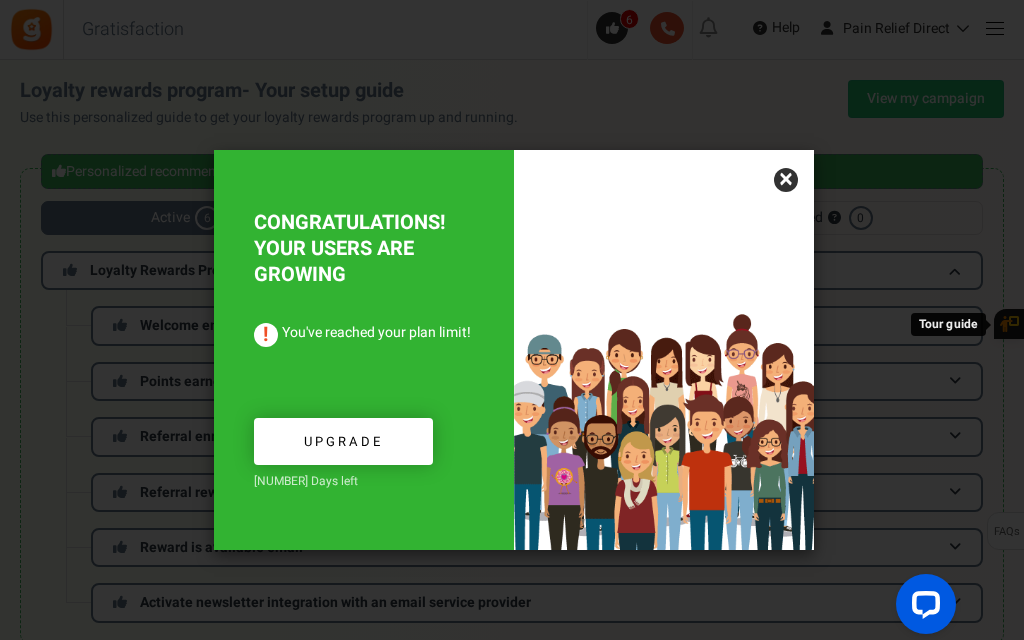 click on "×" at bounding box center [786, 180] 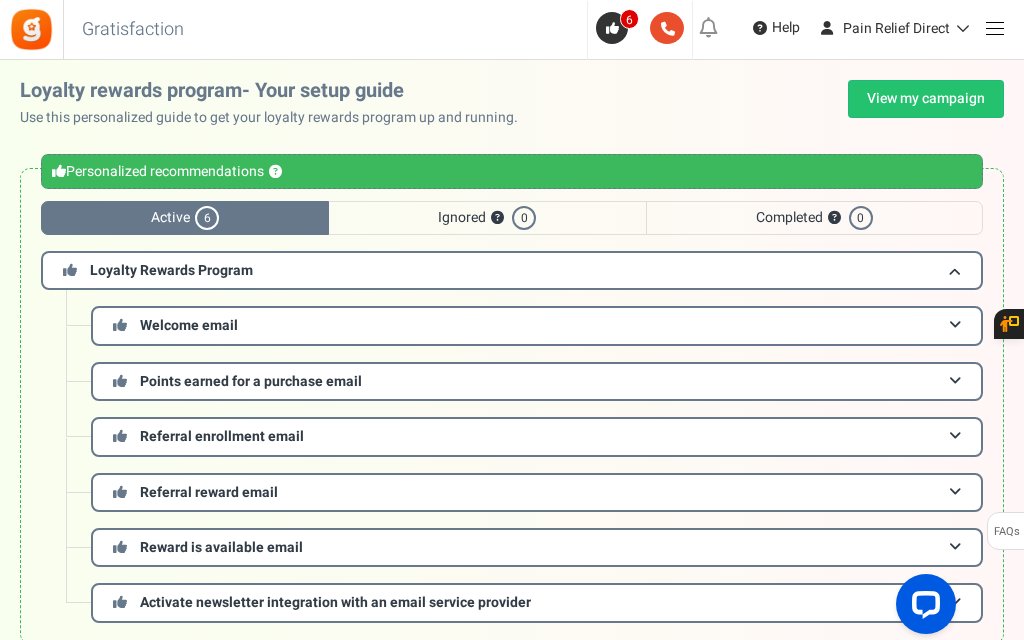 click at bounding box center [994, 27] 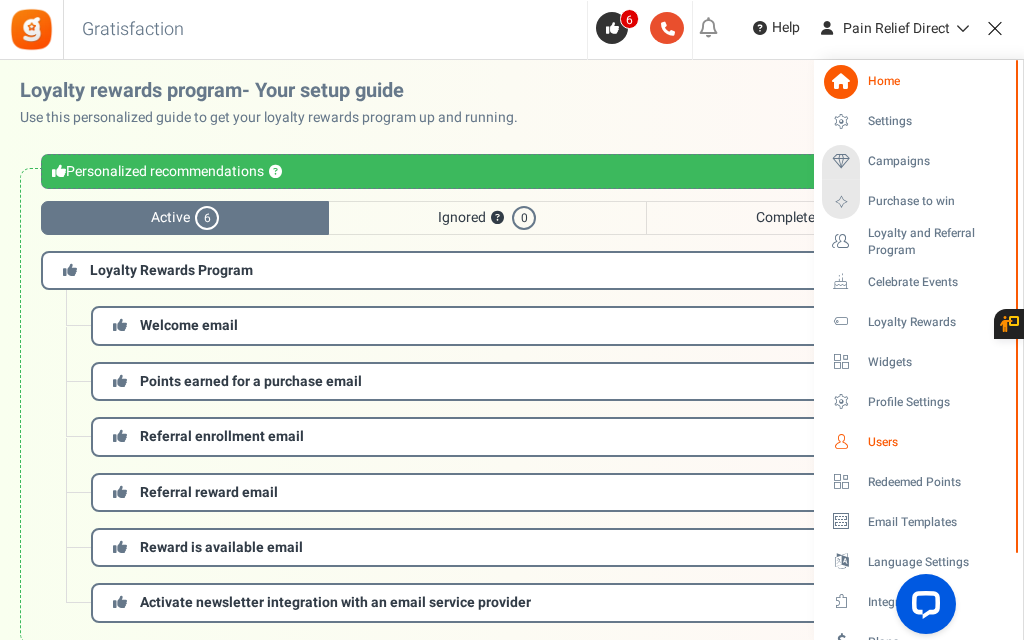 click on "Users" at bounding box center (938, 442) 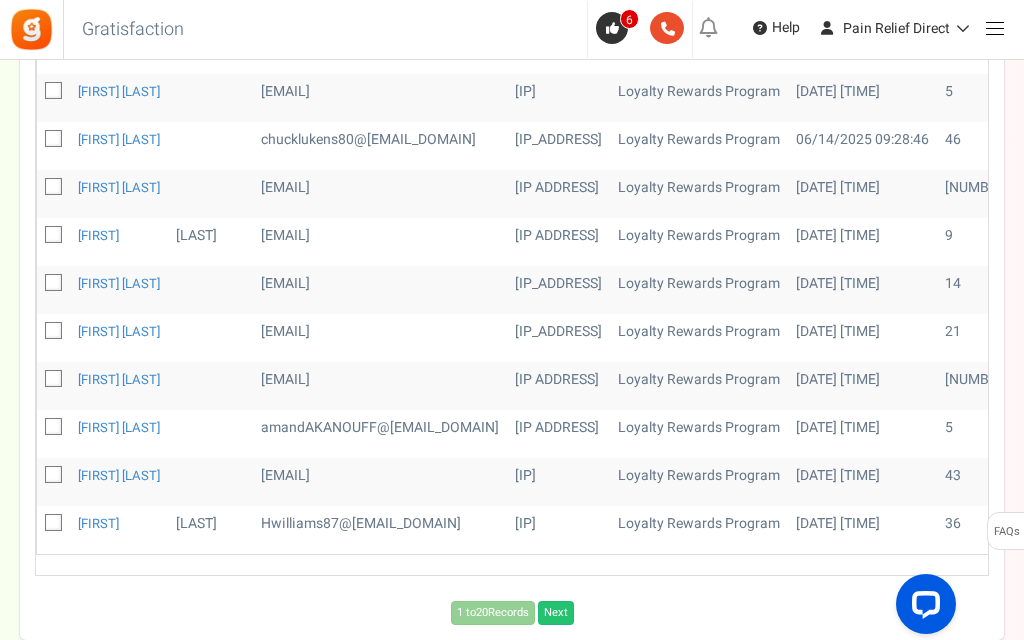 scroll, scrollTop: 876, scrollLeft: 0, axis: vertical 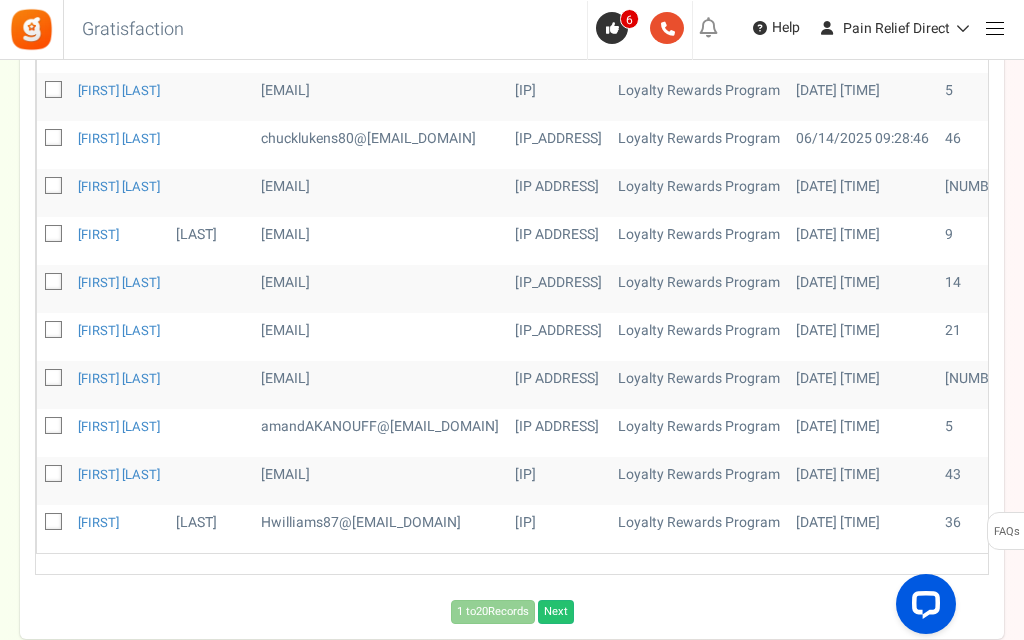 click on "1 to  20  Records
Next
Loading..." at bounding box center (512, 612) 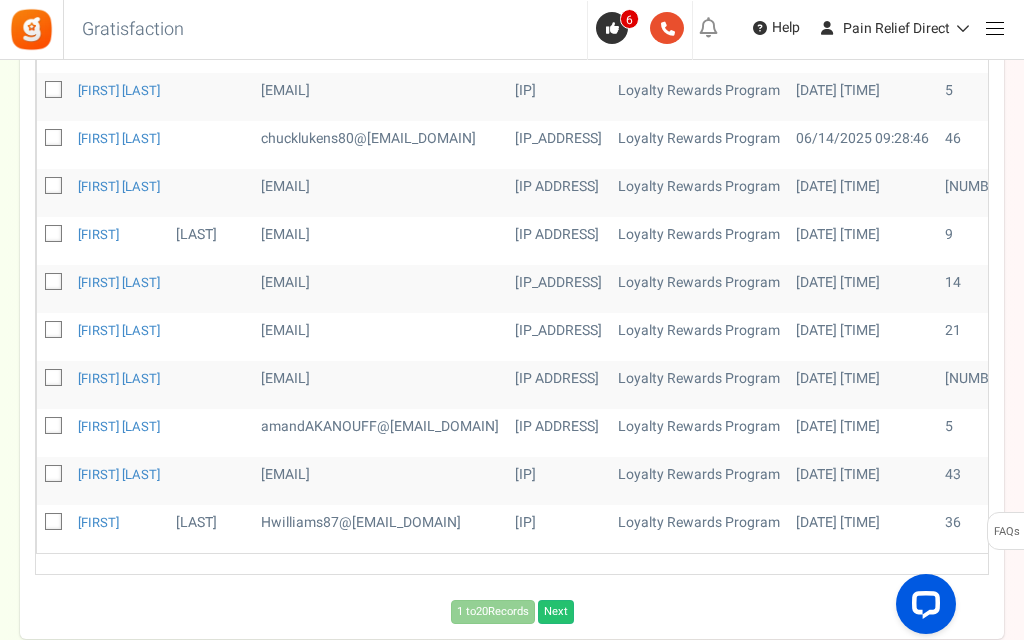 click on "1 to  20  Records
Next
Loading..." at bounding box center (512, 612) 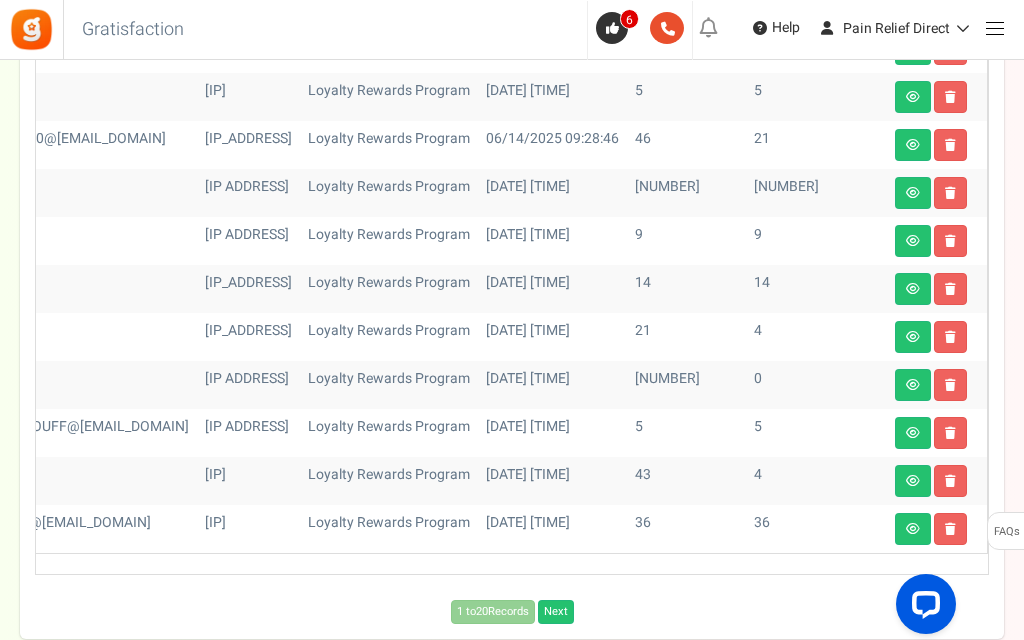 scroll, scrollTop: 0, scrollLeft: 339, axis: horizontal 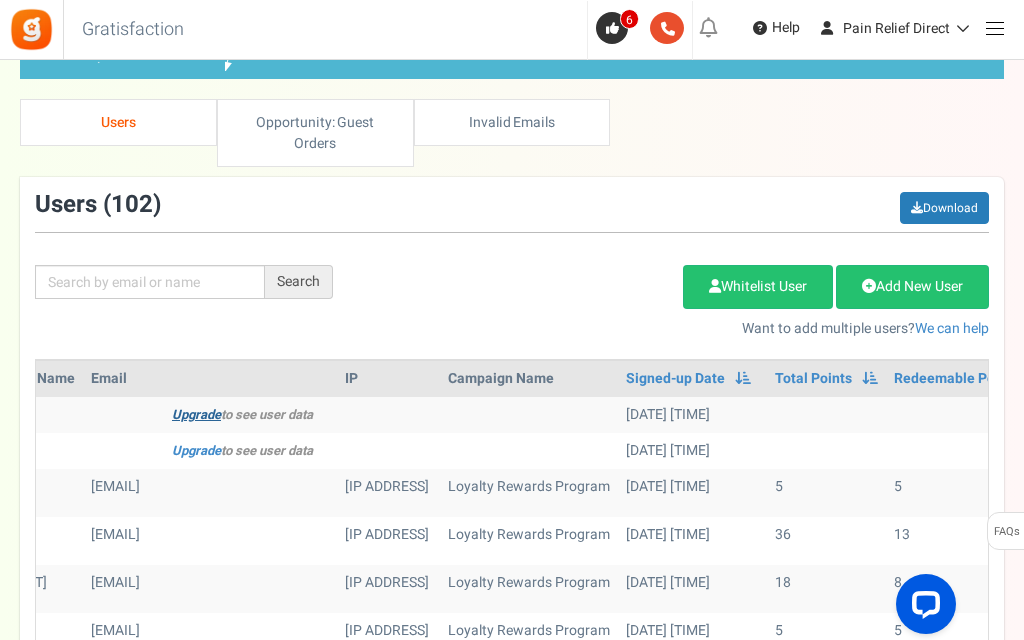 click on "Upgrade" at bounding box center [196, 414] 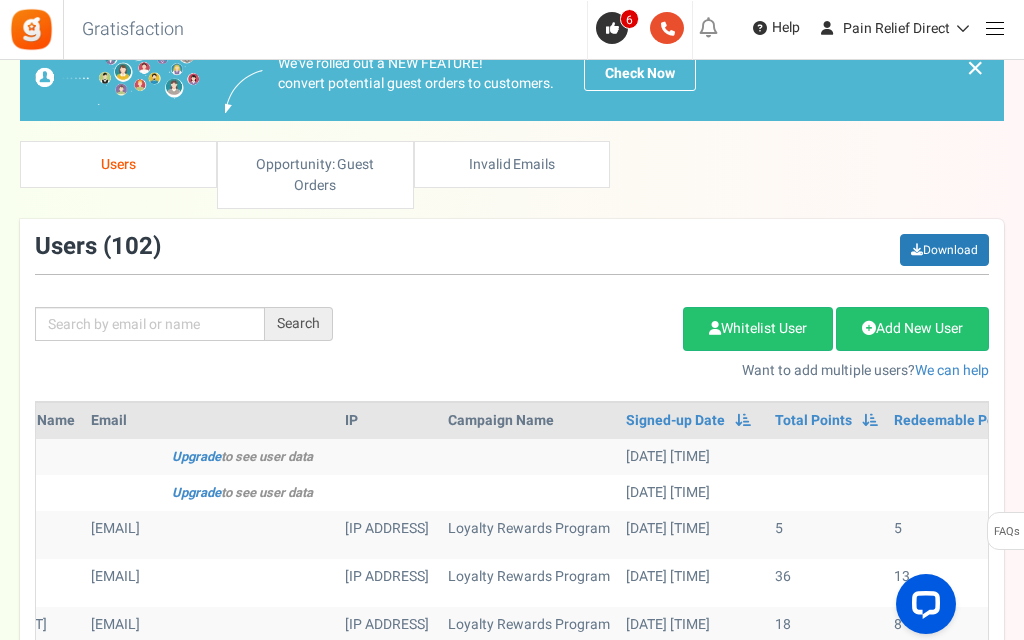scroll, scrollTop: 0, scrollLeft: 0, axis: both 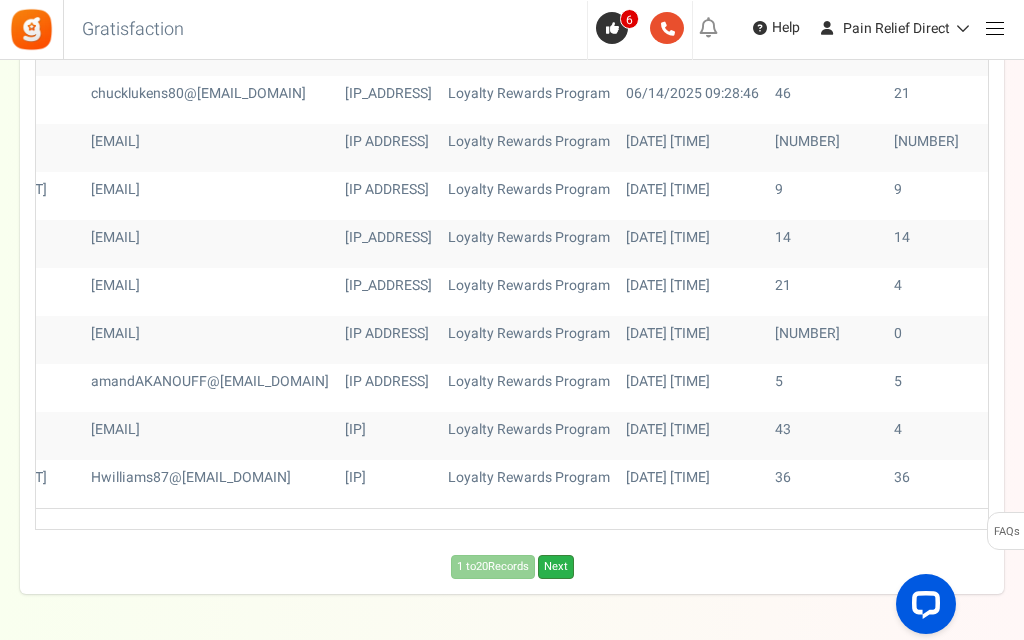 click on "Next" at bounding box center [556, 567] 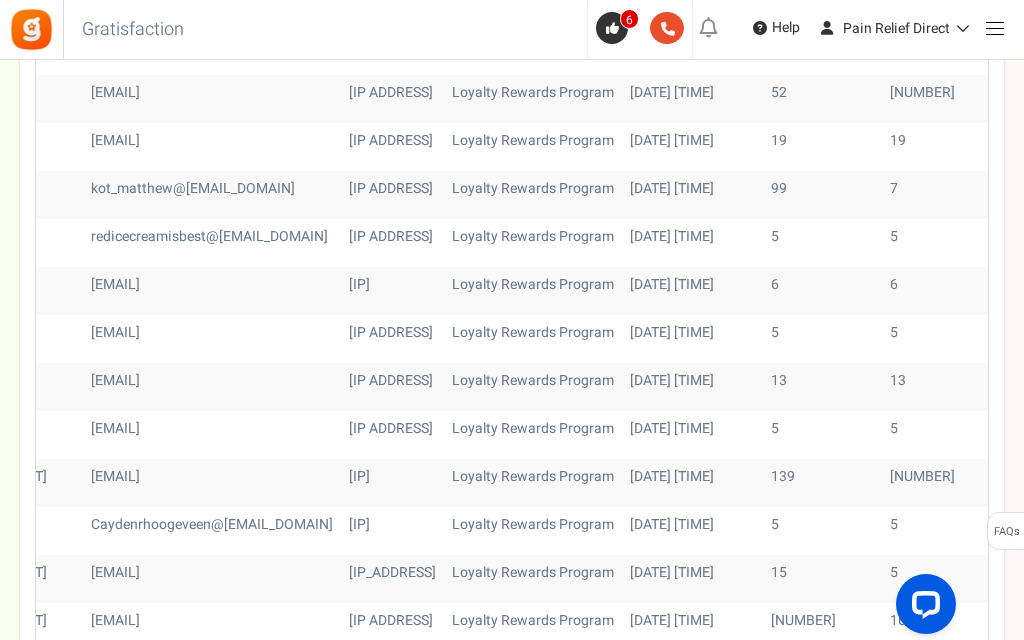 scroll, scrollTop: 694, scrollLeft: 0, axis: vertical 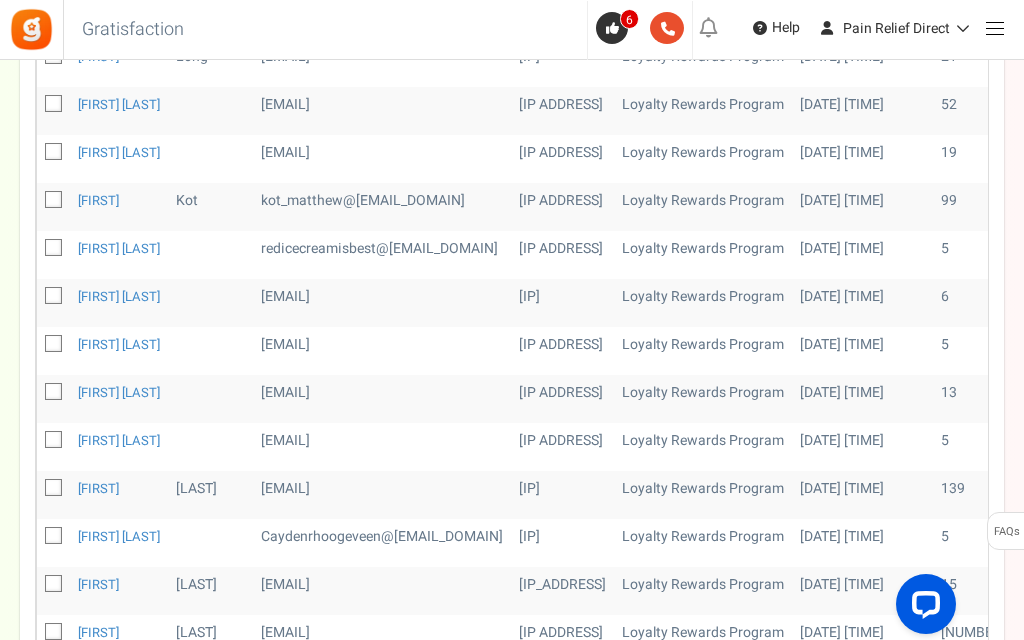 click at bounding box center [54, 440] 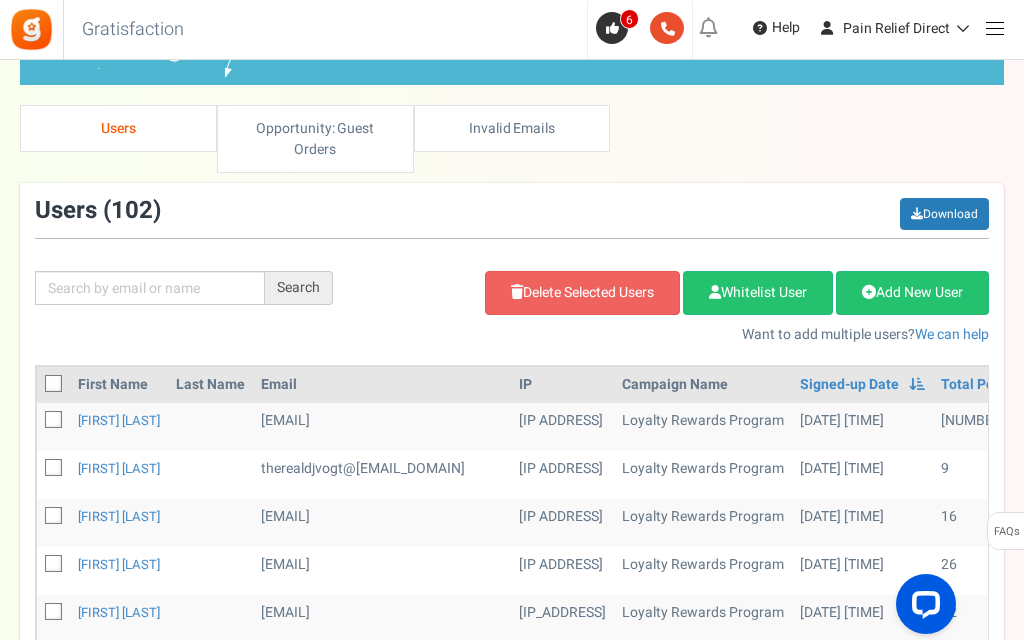scroll, scrollTop: 96, scrollLeft: 0, axis: vertical 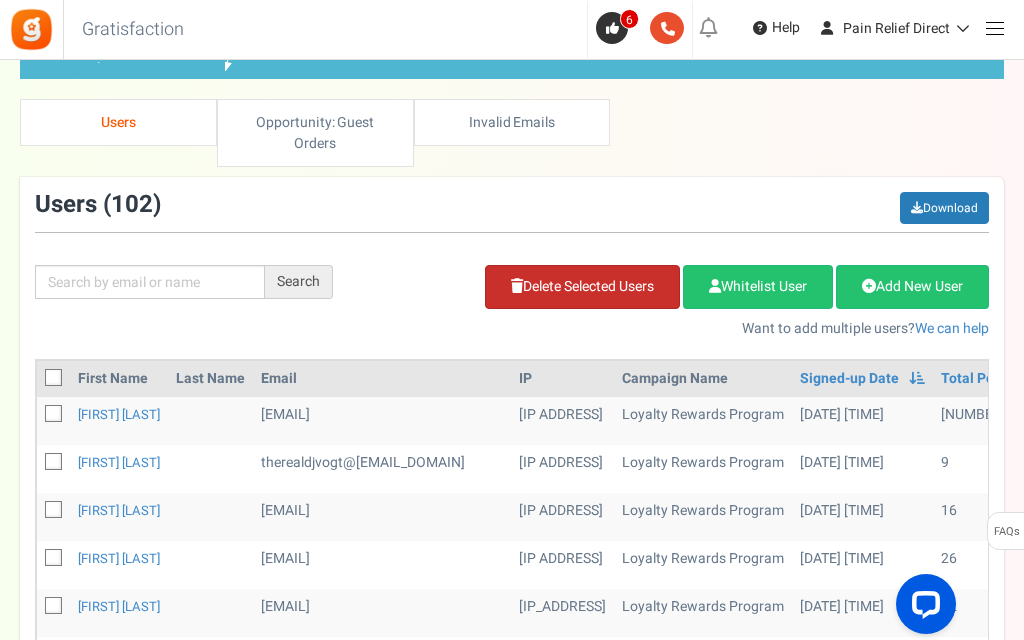 click on "Delete Selected Users" at bounding box center [582, 287] 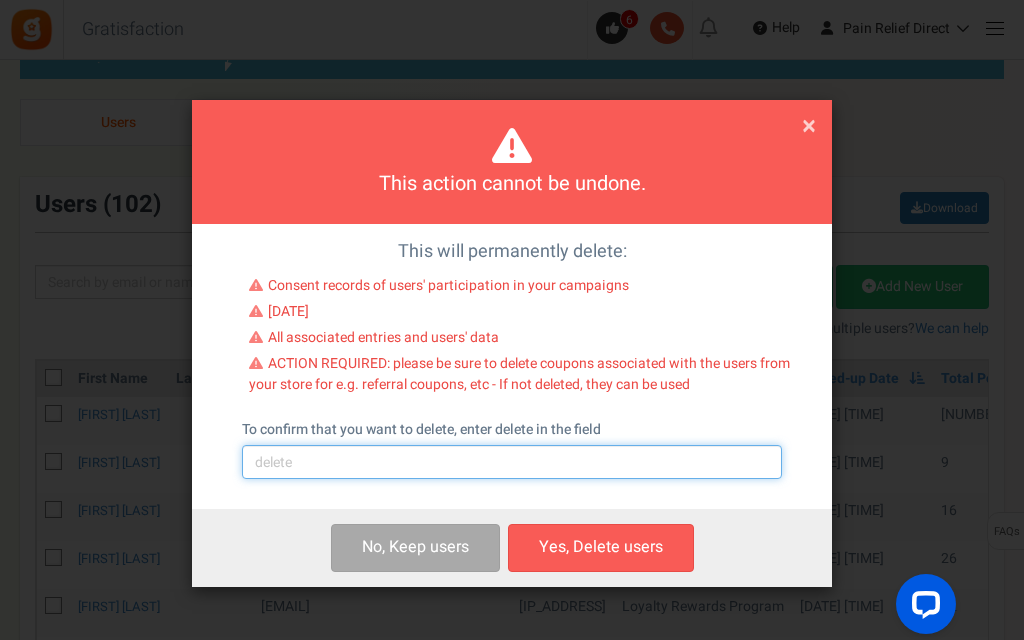 click at bounding box center (512, 462) 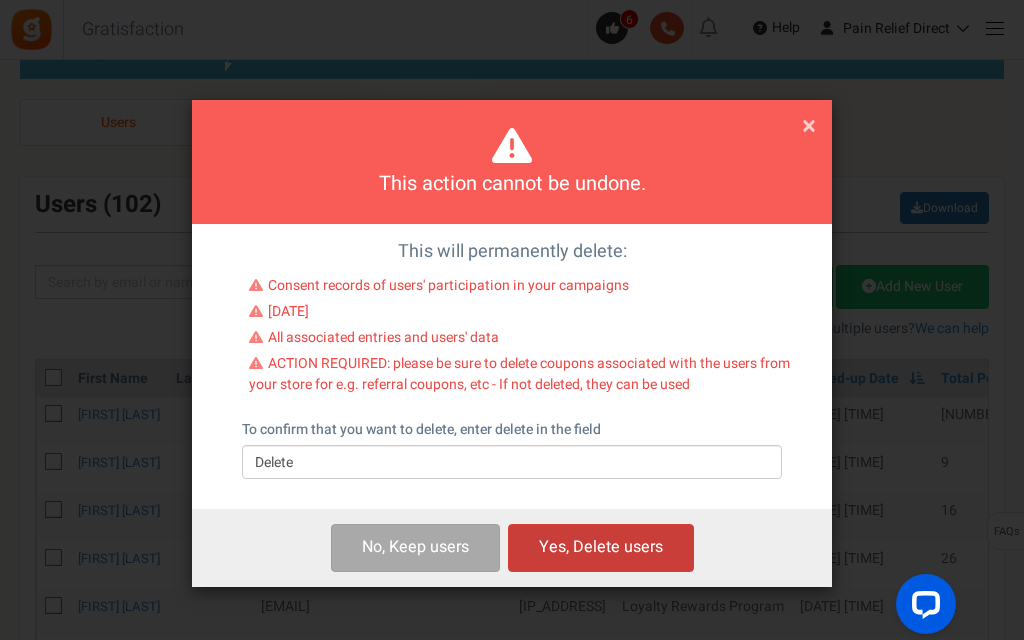 click on "Yes, Delete users" at bounding box center [601, 547] 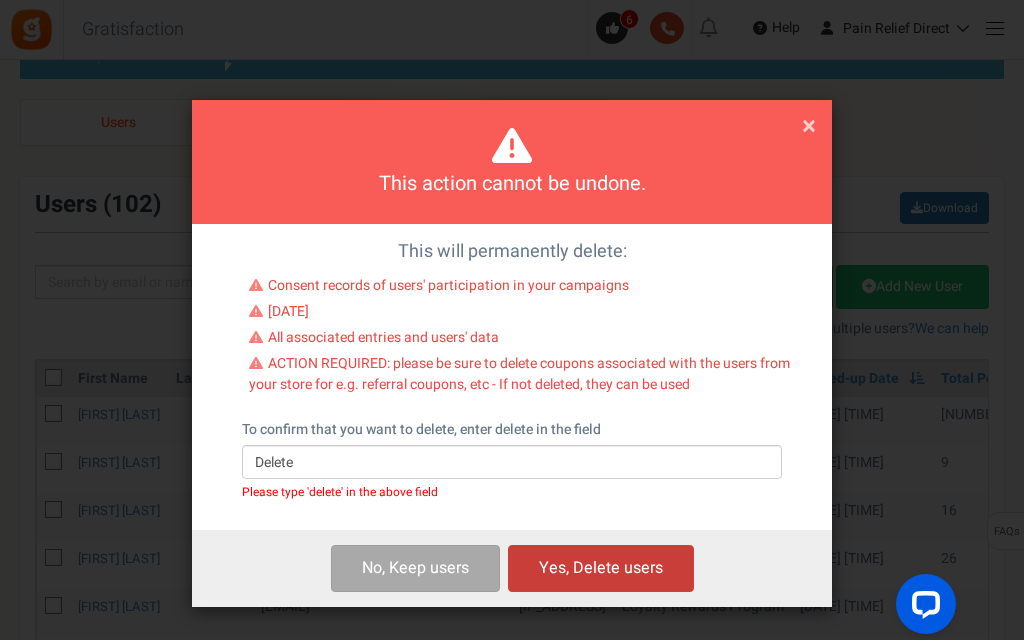 click on "Yes, Delete users" at bounding box center [601, 568] 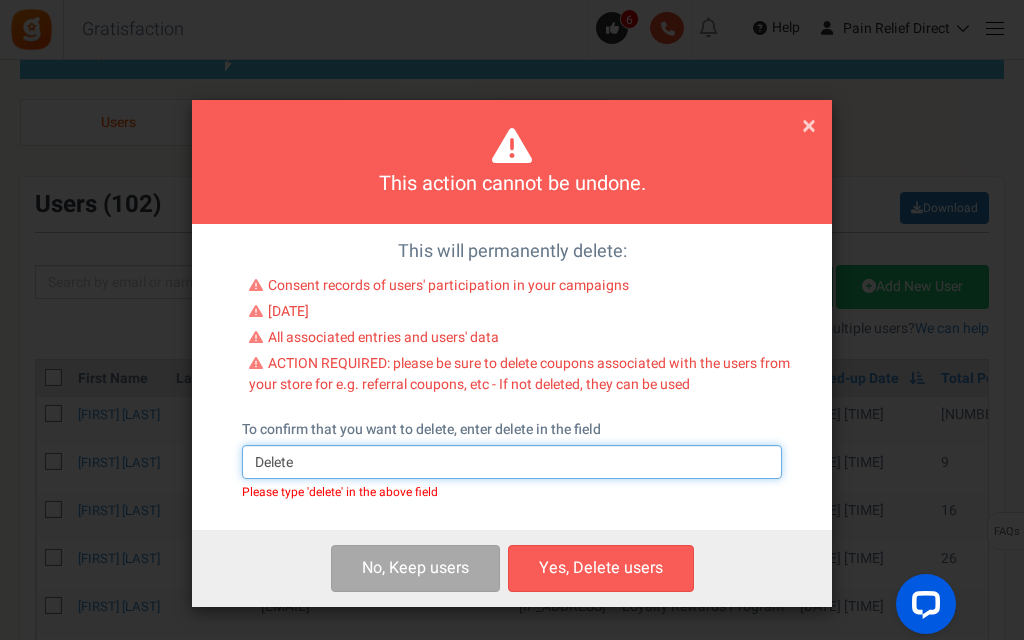 click on "Delete" at bounding box center [512, 462] 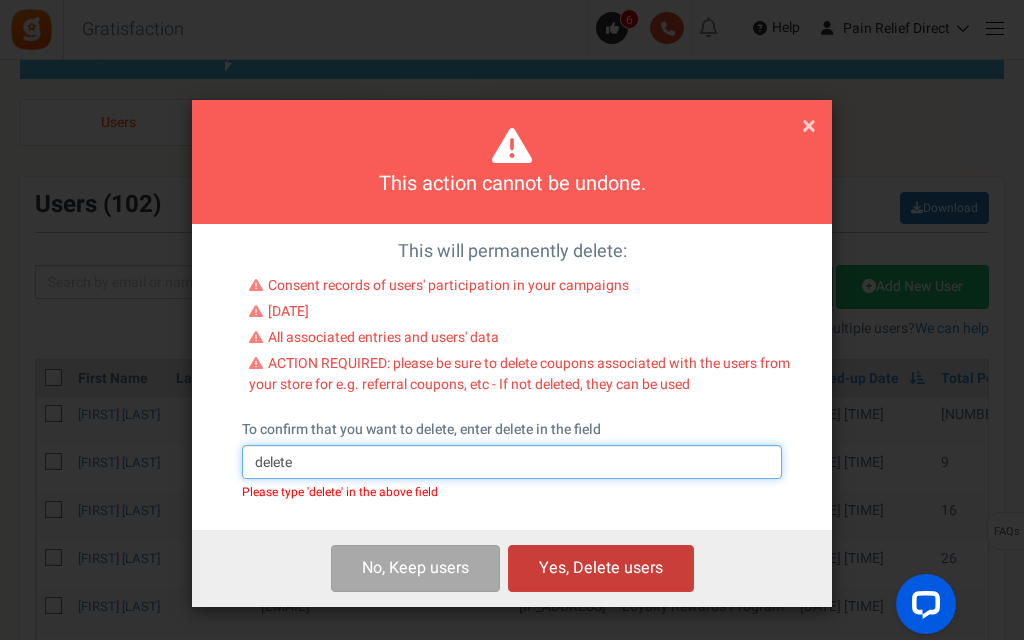 type on "delete" 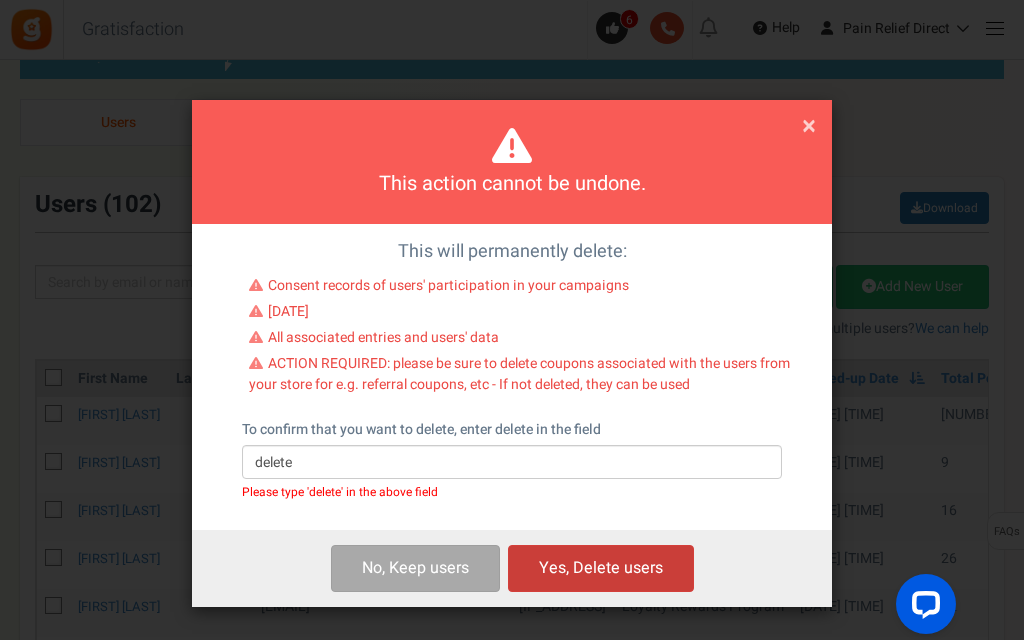 click on "Yes, Delete users" at bounding box center [601, 568] 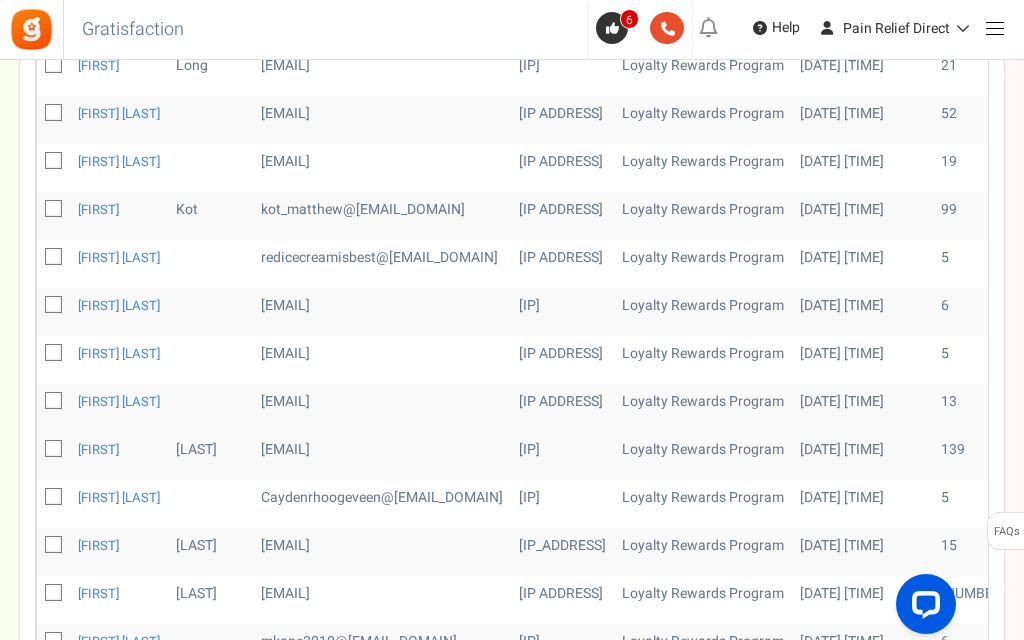 scroll, scrollTop: 705, scrollLeft: 0, axis: vertical 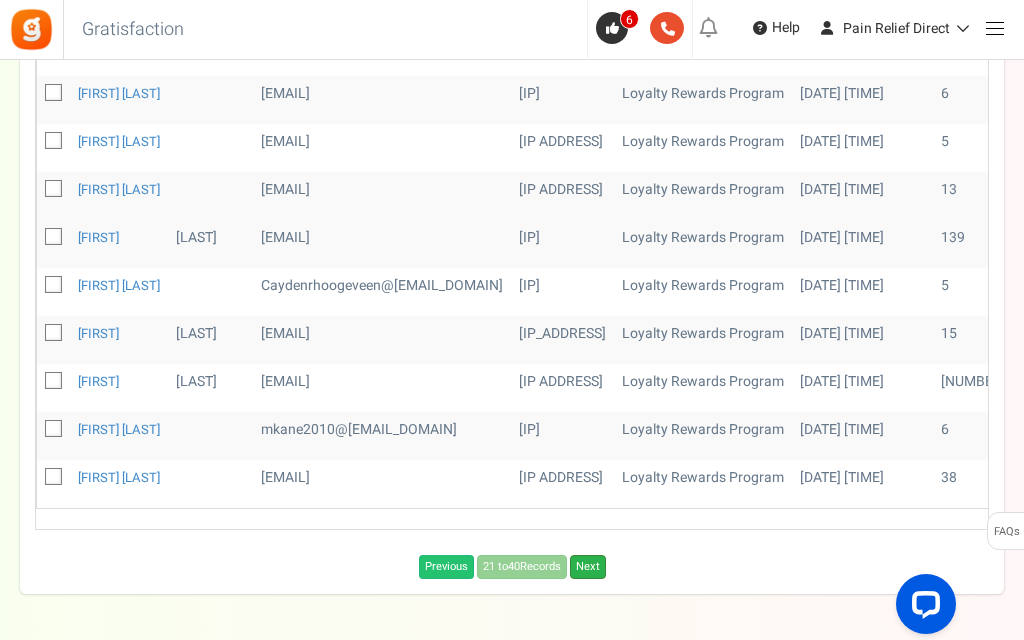 click on "Next" at bounding box center (588, 567) 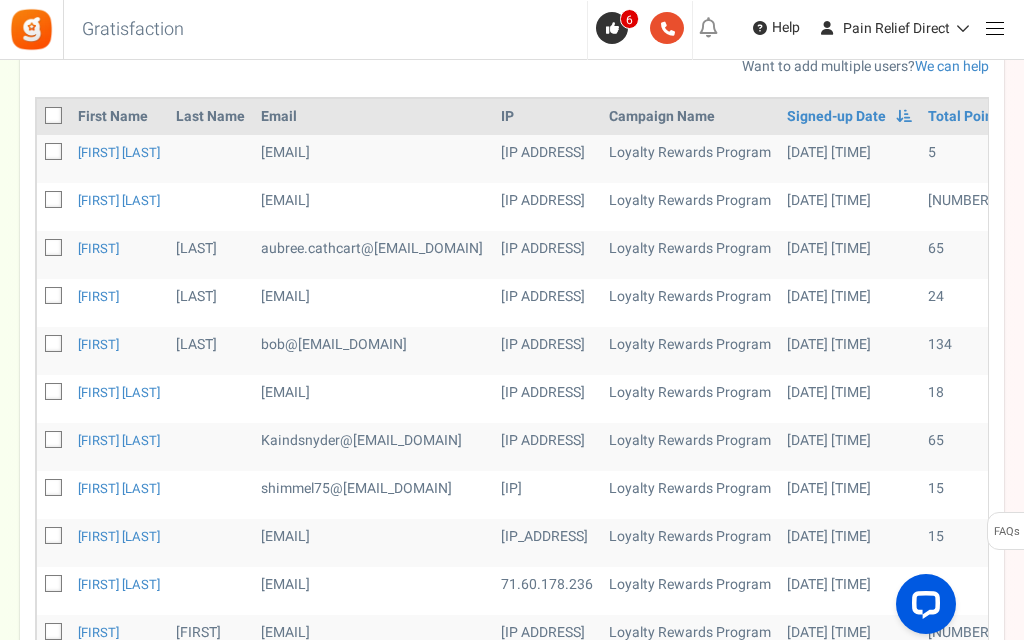 scroll, scrollTop: 359, scrollLeft: 0, axis: vertical 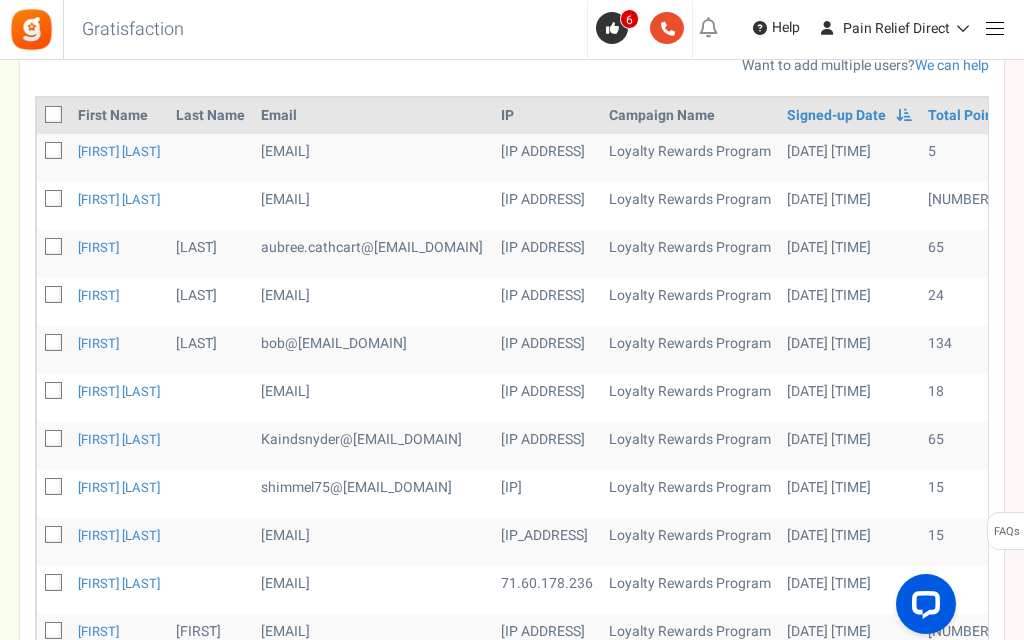 click at bounding box center (54, 151) 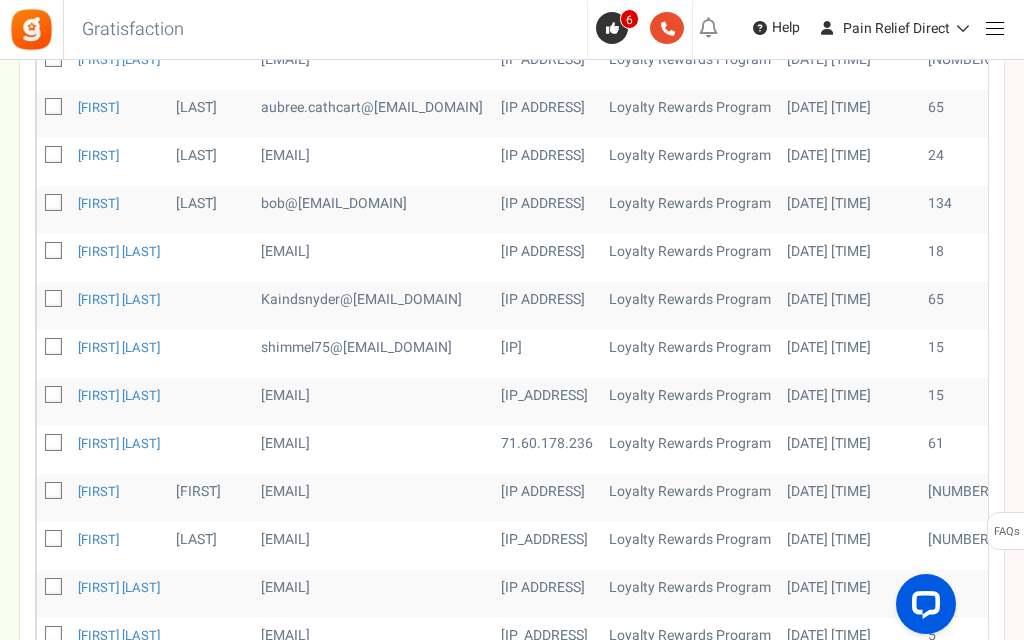 scroll, scrollTop: 502, scrollLeft: 0, axis: vertical 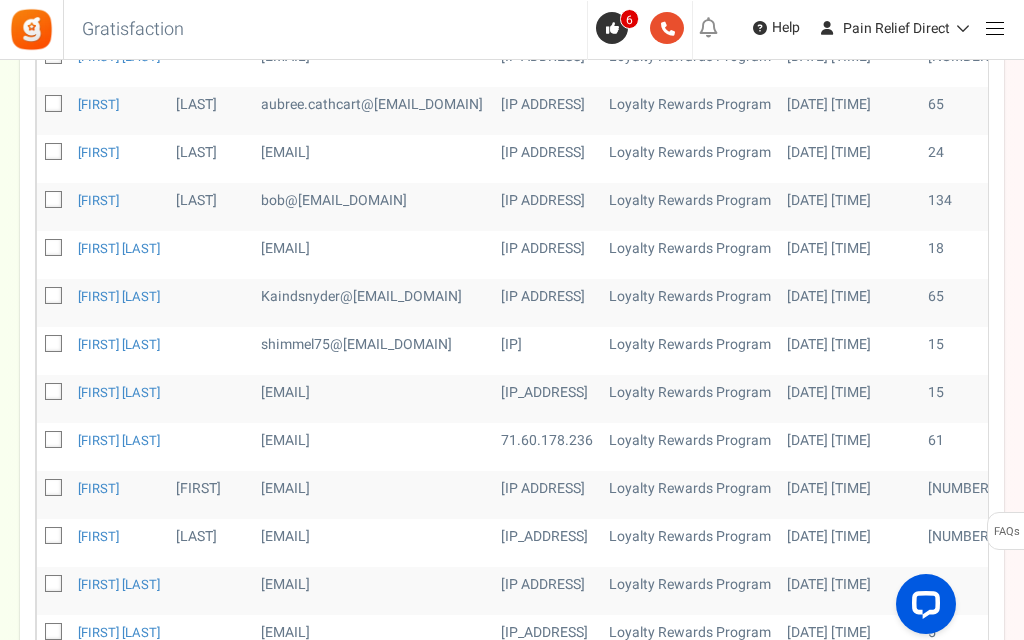 click at bounding box center (54, 392) 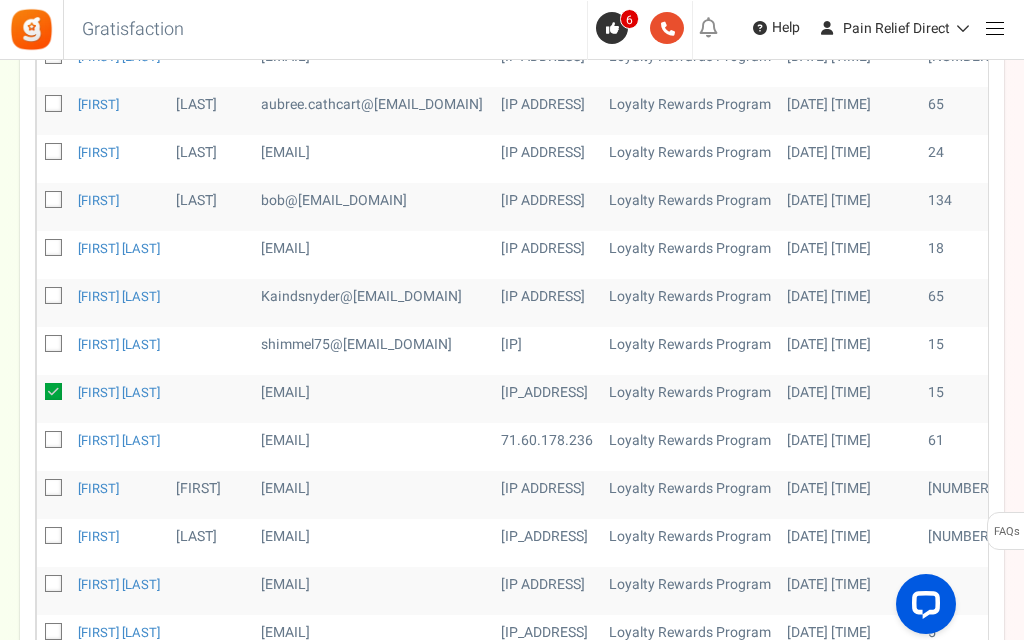 scroll, scrollTop: 0, scrollLeft: 0, axis: both 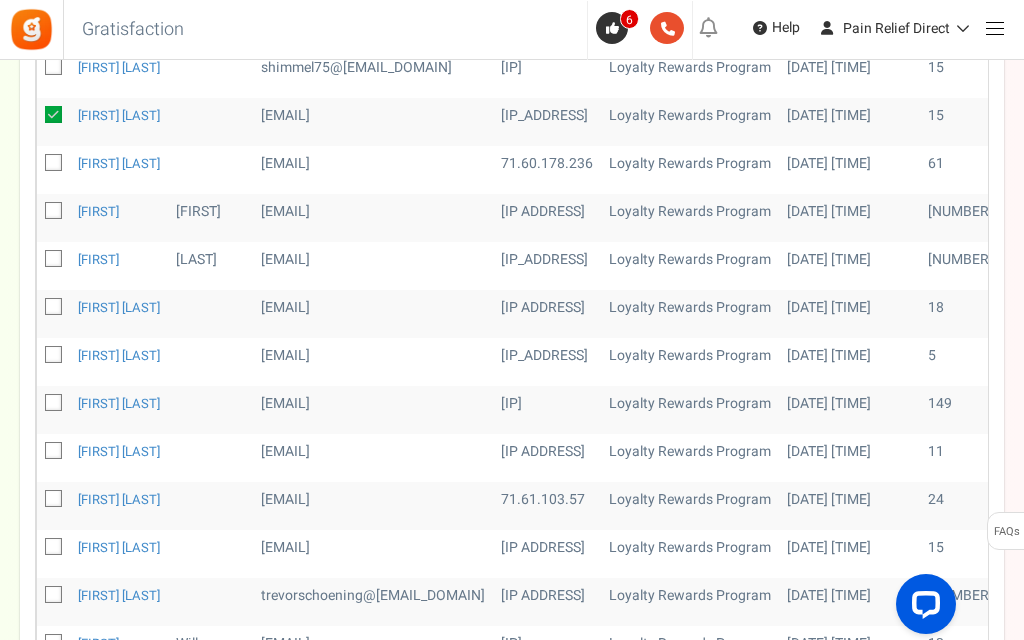 click at bounding box center [54, 643] 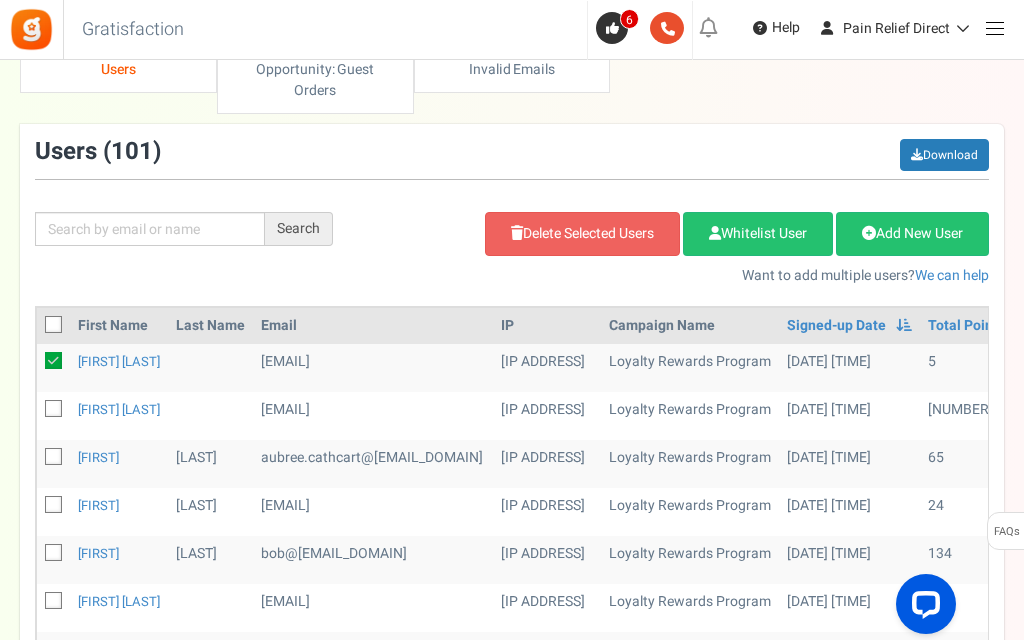 scroll, scrollTop: 0, scrollLeft: 0, axis: both 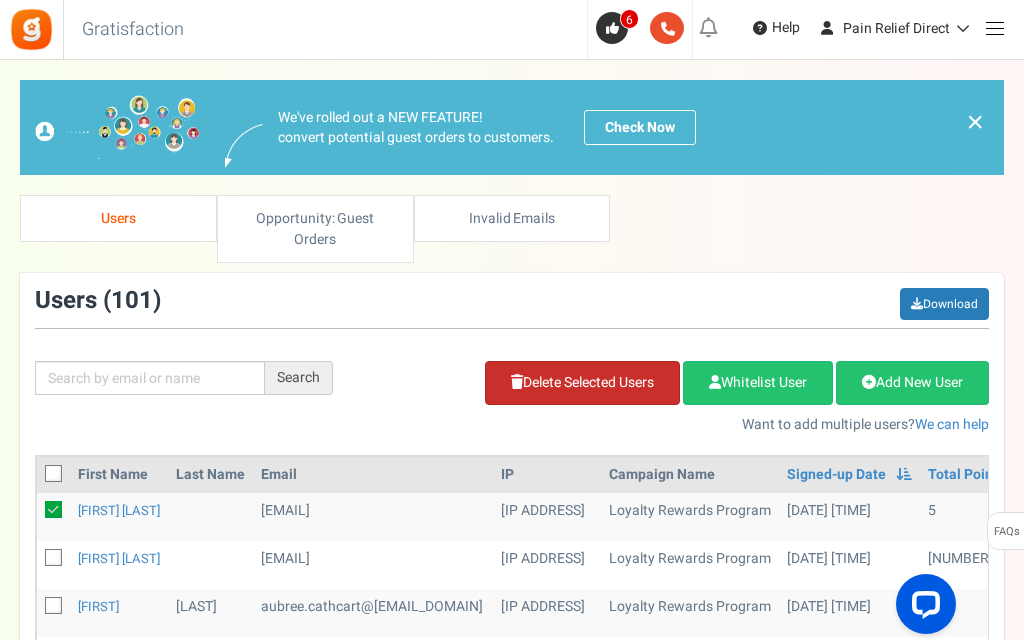 click on "Delete Selected Users" at bounding box center (582, 383) 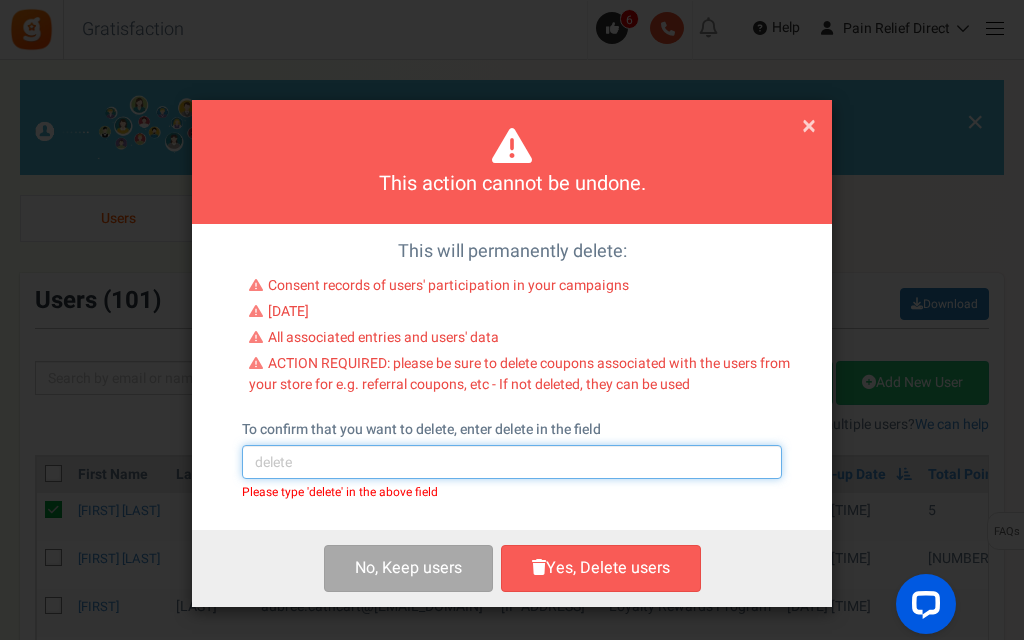 click at bounding box center (512, 462) 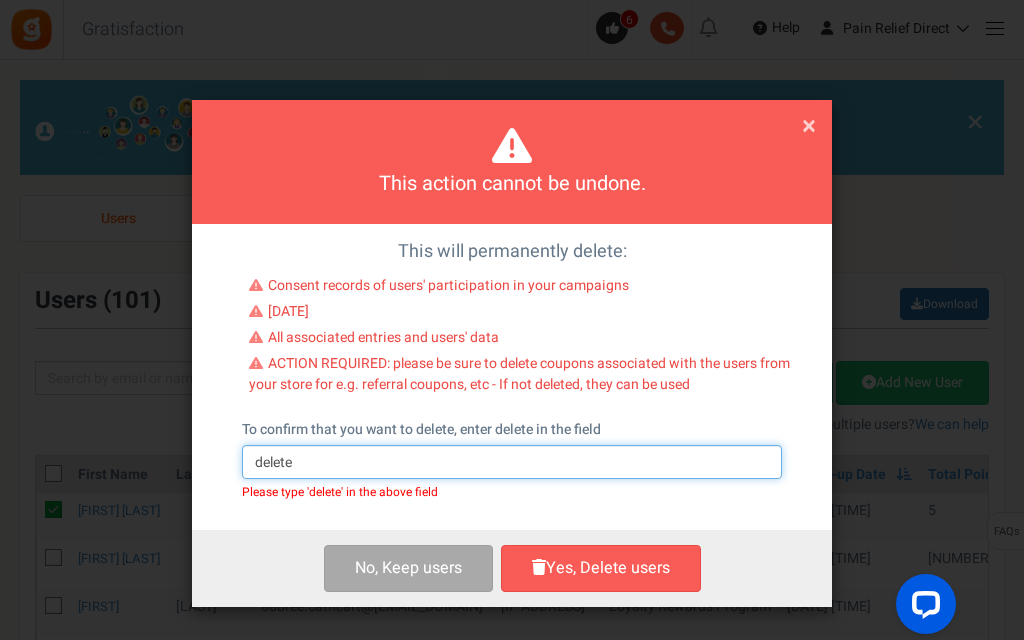 type on "delete" 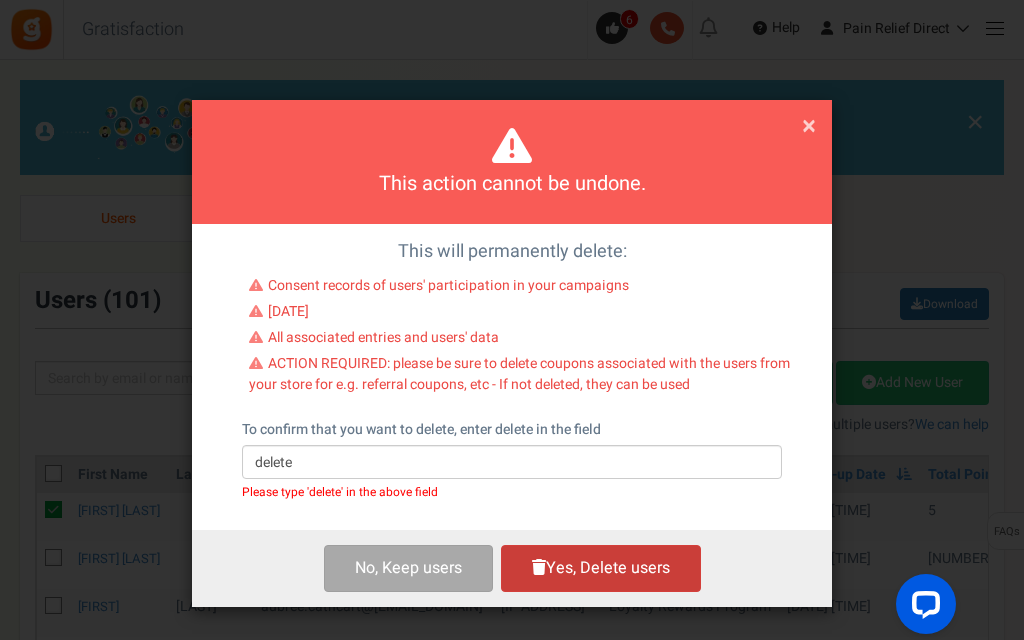 click on "Yes, Delete users" at bounding box center [601, 568] 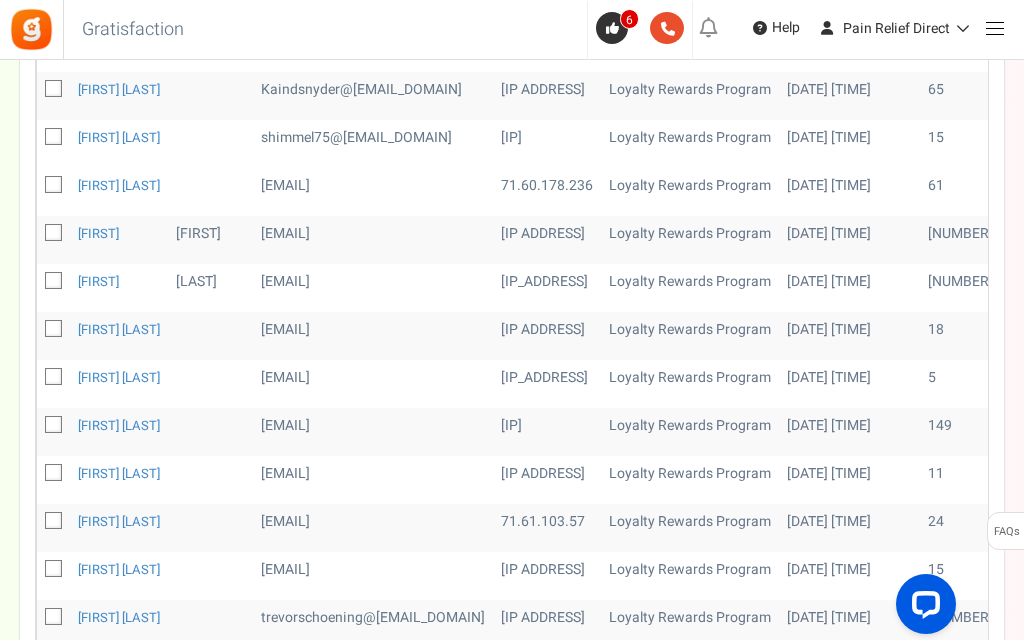 scroll, scrollTop: 729, scrollLeft: 0, axis: vertical 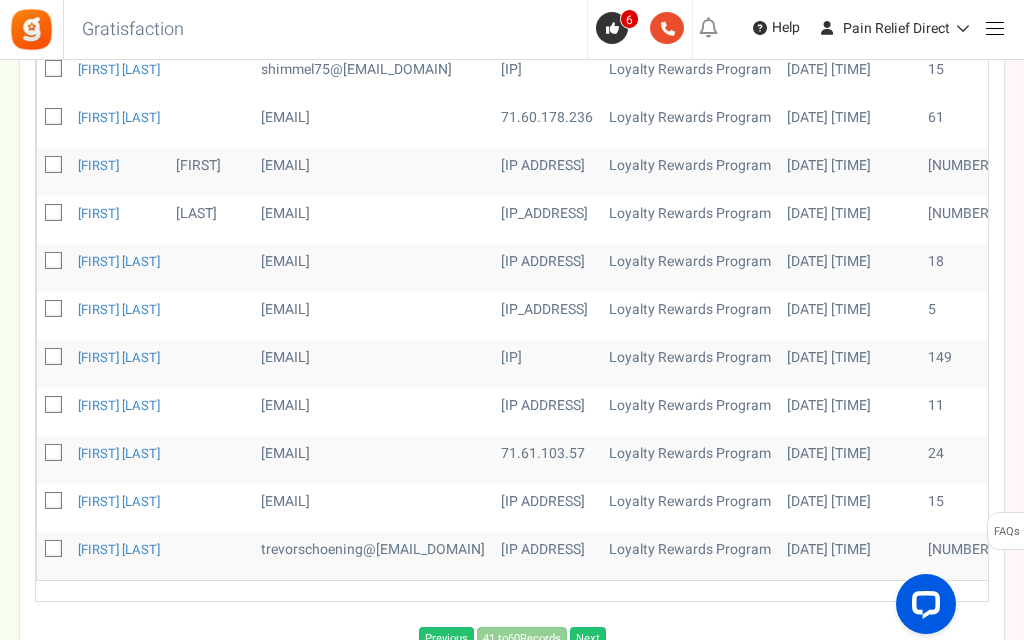 click at bounding box center (53, 308) 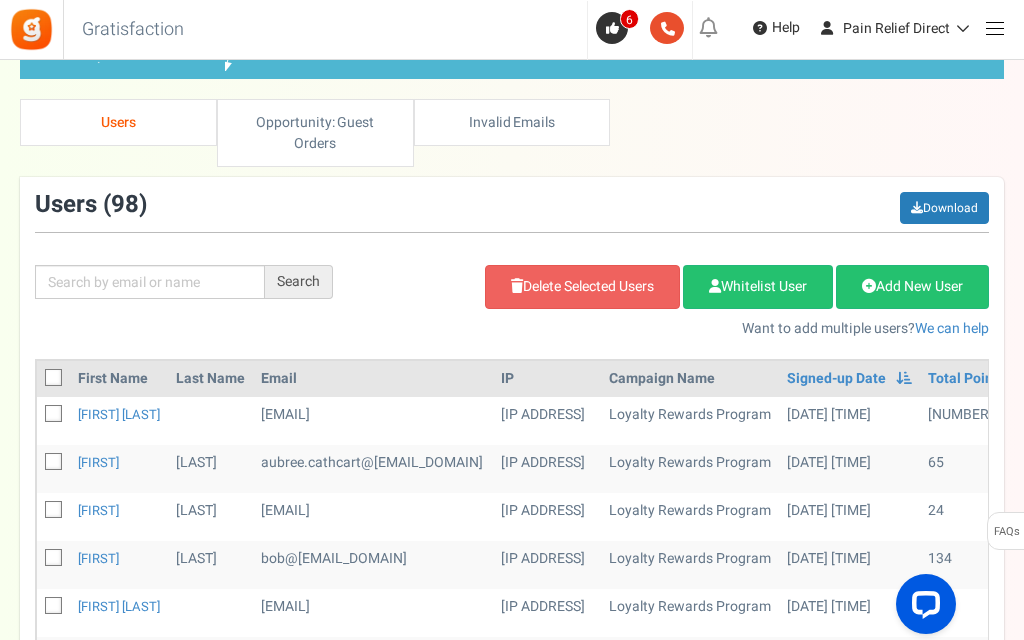scroll, scrollTop: 85, scrollLeft: 0, axis: vertical 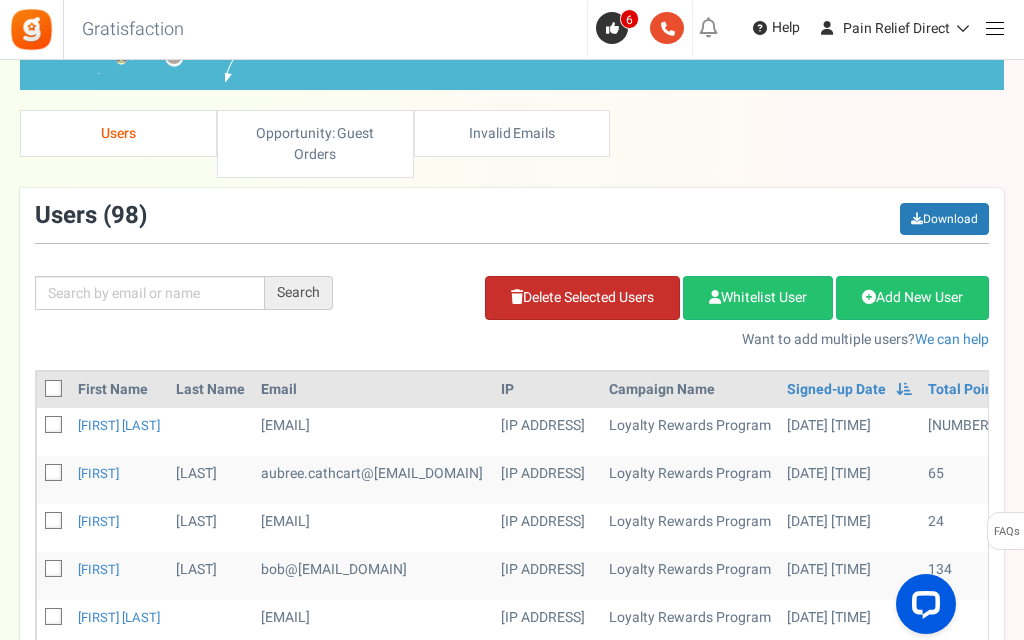click on "Delete Selected Users" at bounding box center [582, 298] 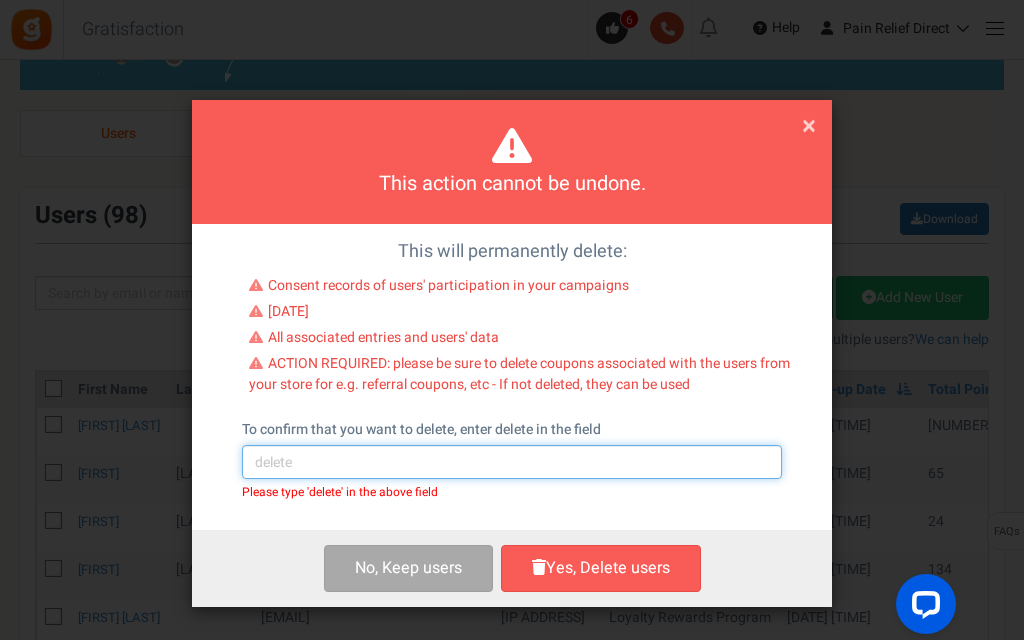 click at bounding box center (512, 462) 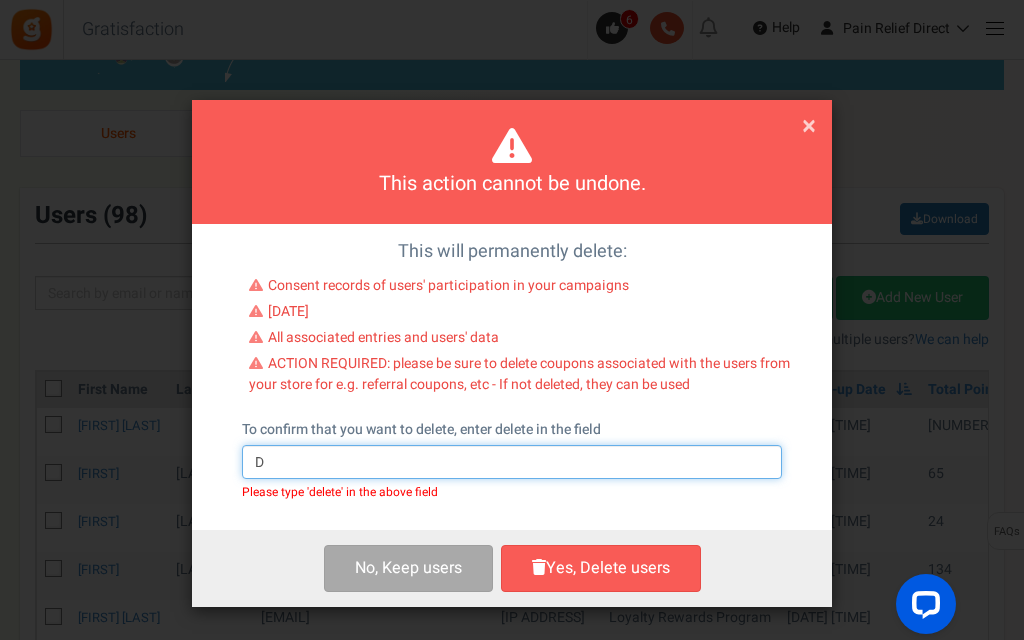 type on "[TEXT]" 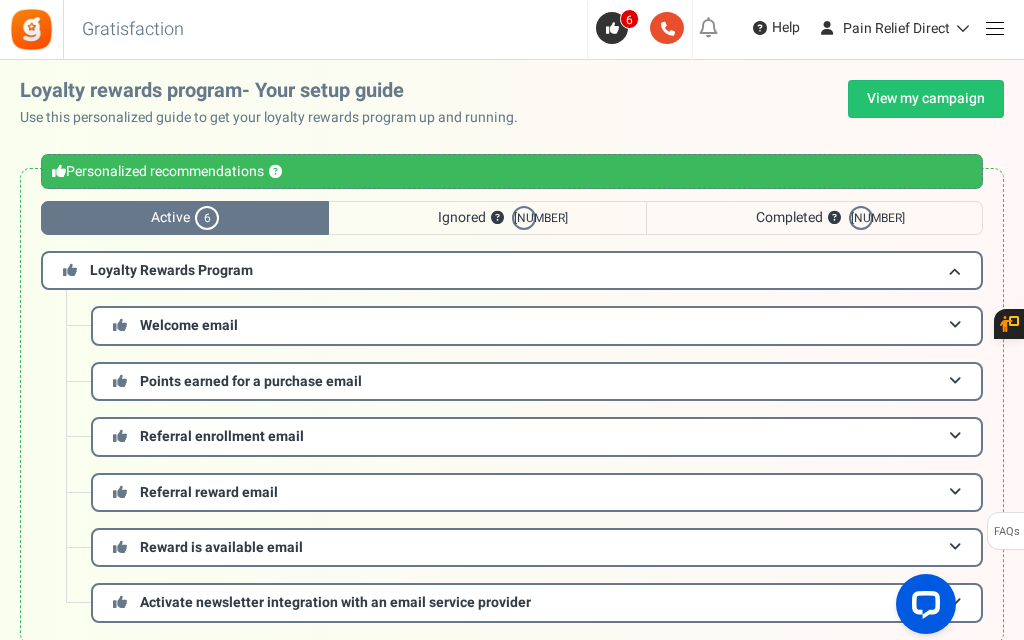 scroll, scrollTop: 0, scrollLeft: 0, axis: both 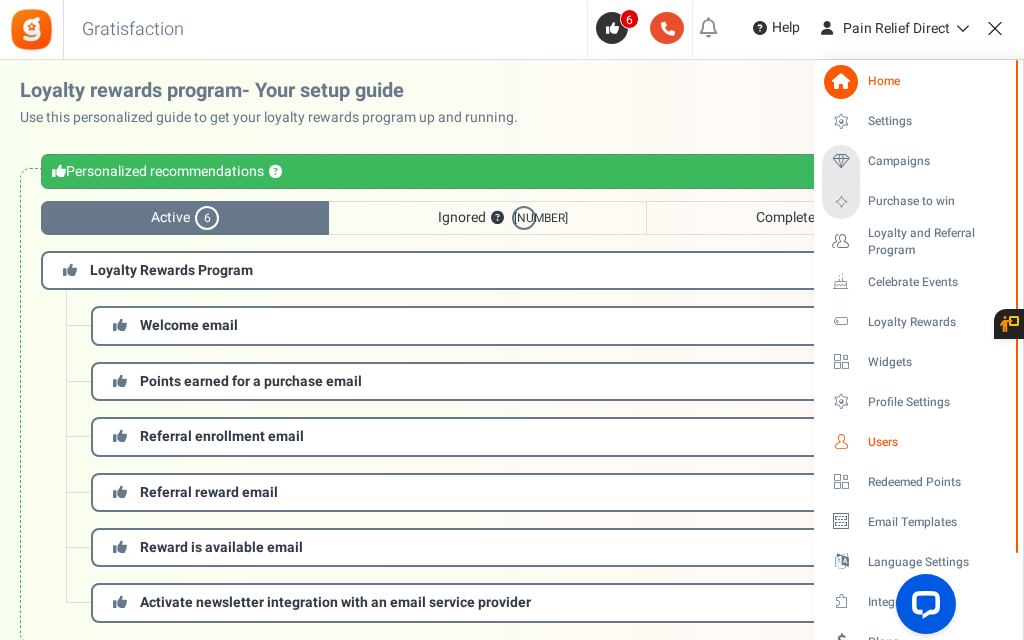 click on "Users" at bounding box center (938, 442) 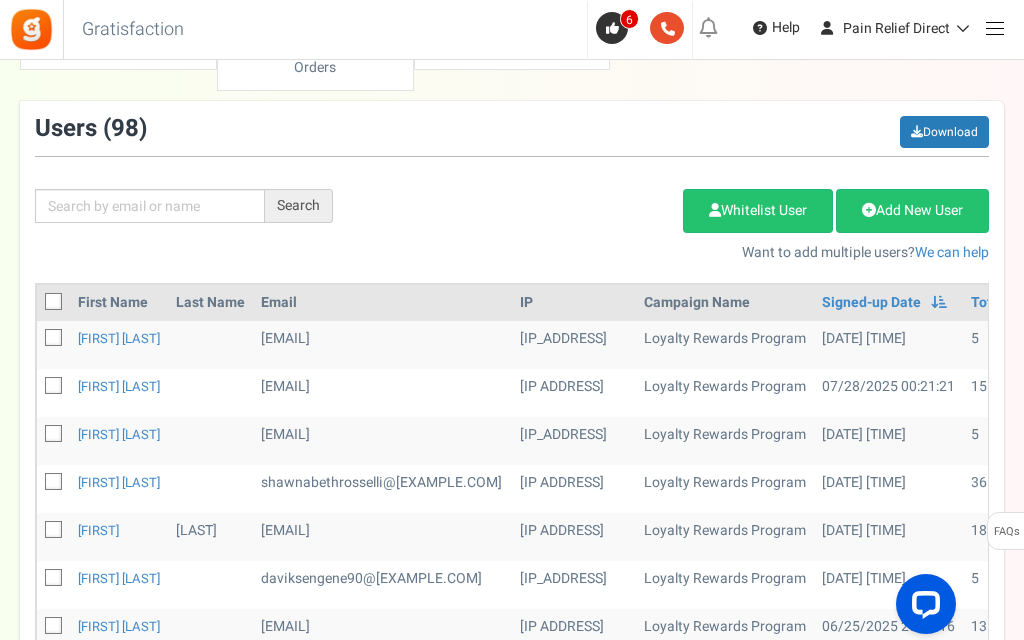scroll, scrollTop: 235, scrollLeft: 0, axis: vertical 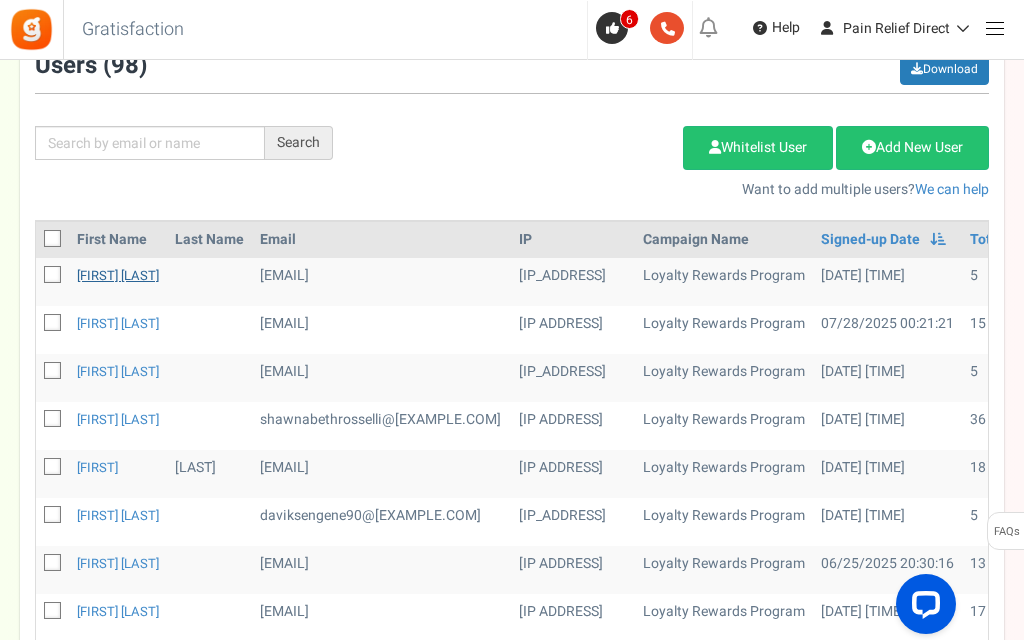 click on "[FIRST] [LAST]" at bounding box center [118, 275] 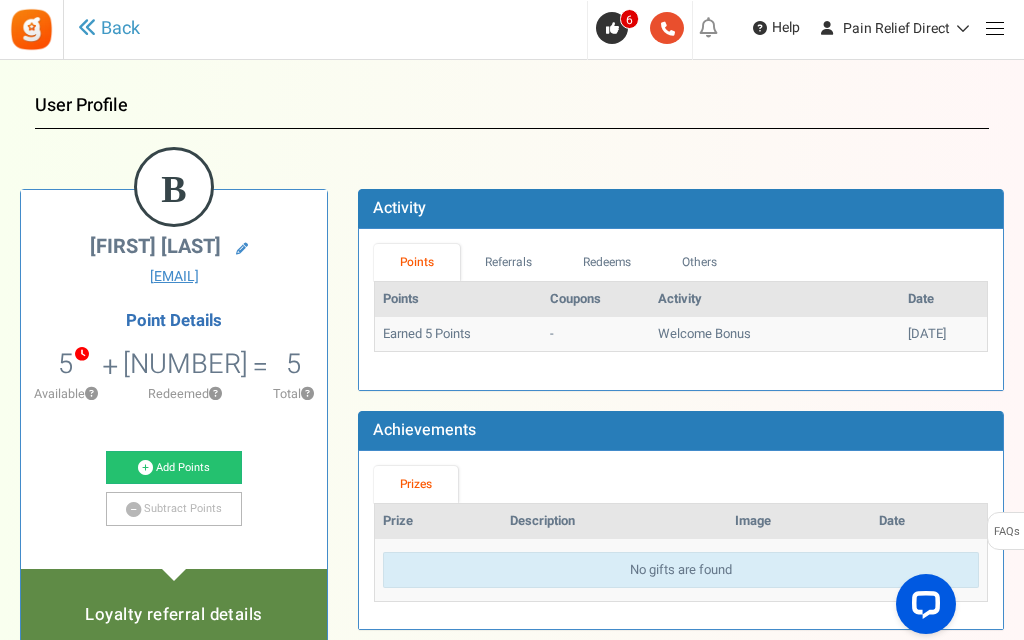 scroll, scrollTop: 0, scrollLeft: 0, axis: both 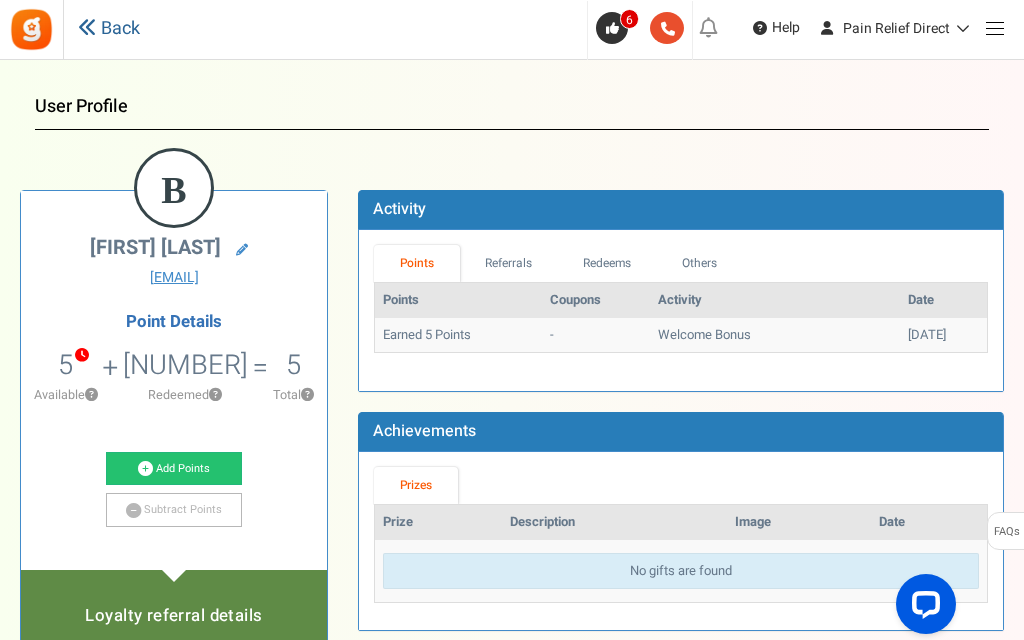 click on "Back" at bounding box center [109, 29] 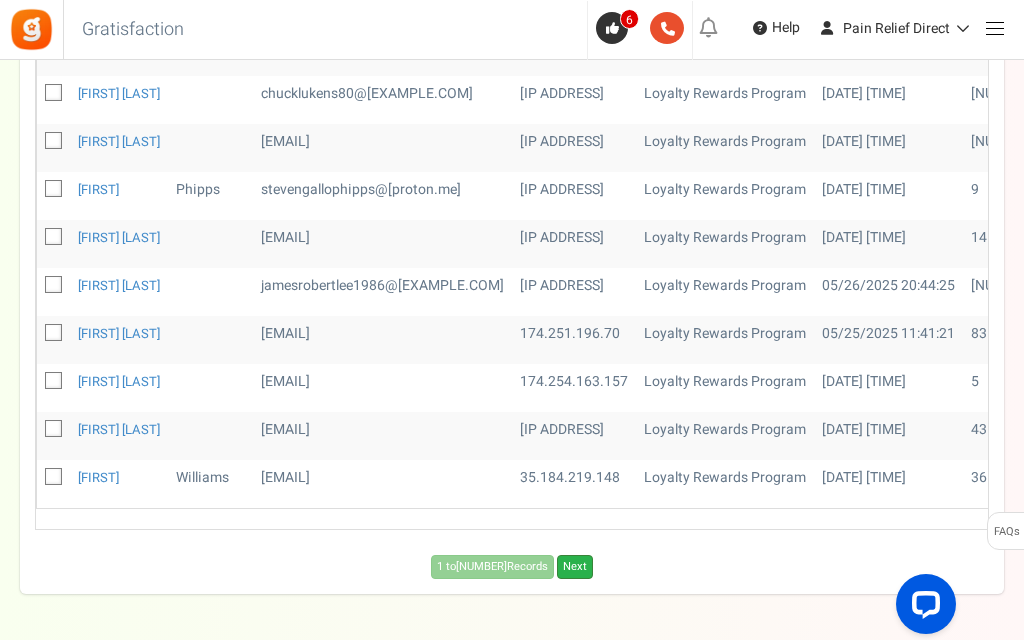 click on "Next" at bounding box center (575, 567) 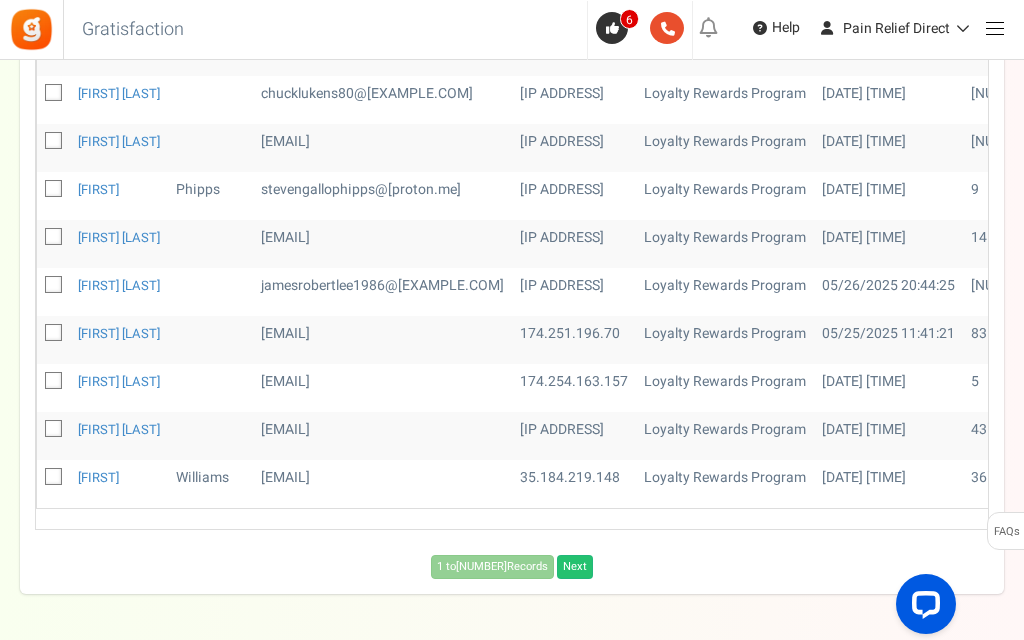 scroll, scrollTop: 944, scrollLeft: 0, axis: vertical 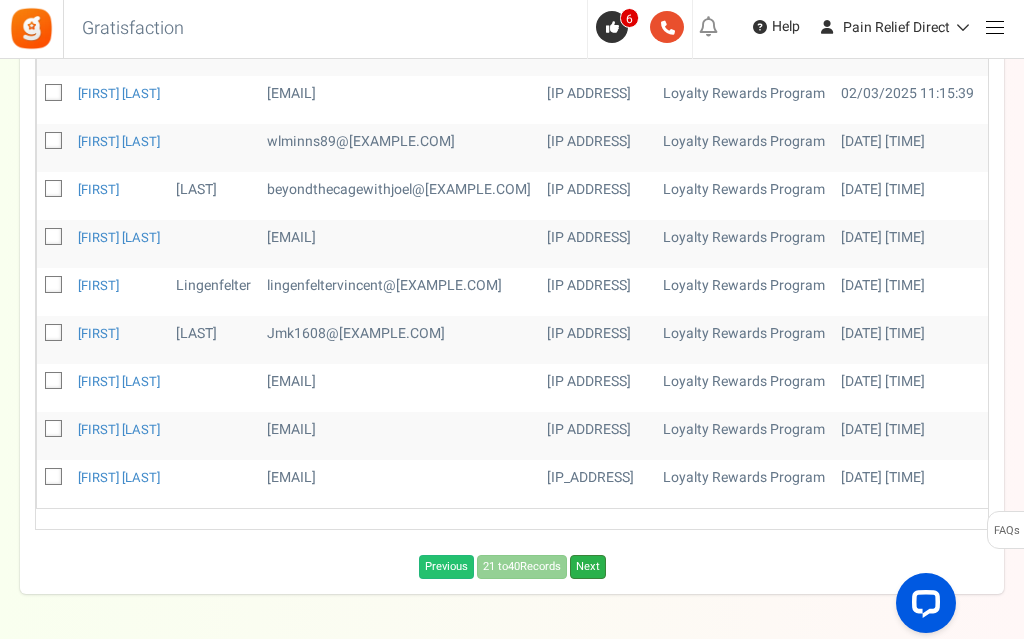 click on "Next" at bounding box center (588, 568) 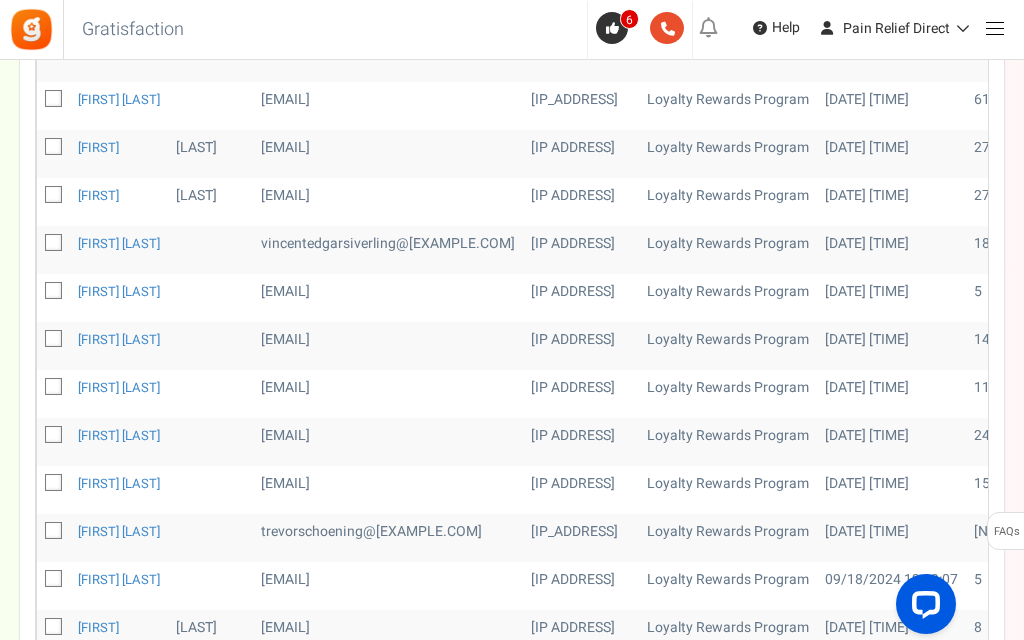 scroll, scrollTop: 746, scrollLeft: 0, axis: vertical 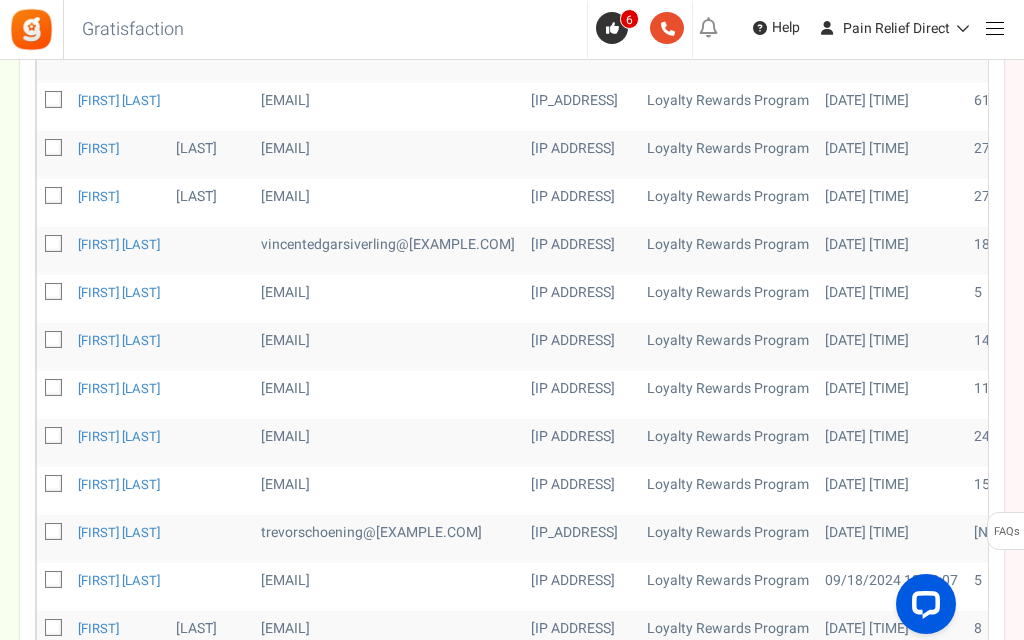 click at bounding box center [54, 580] 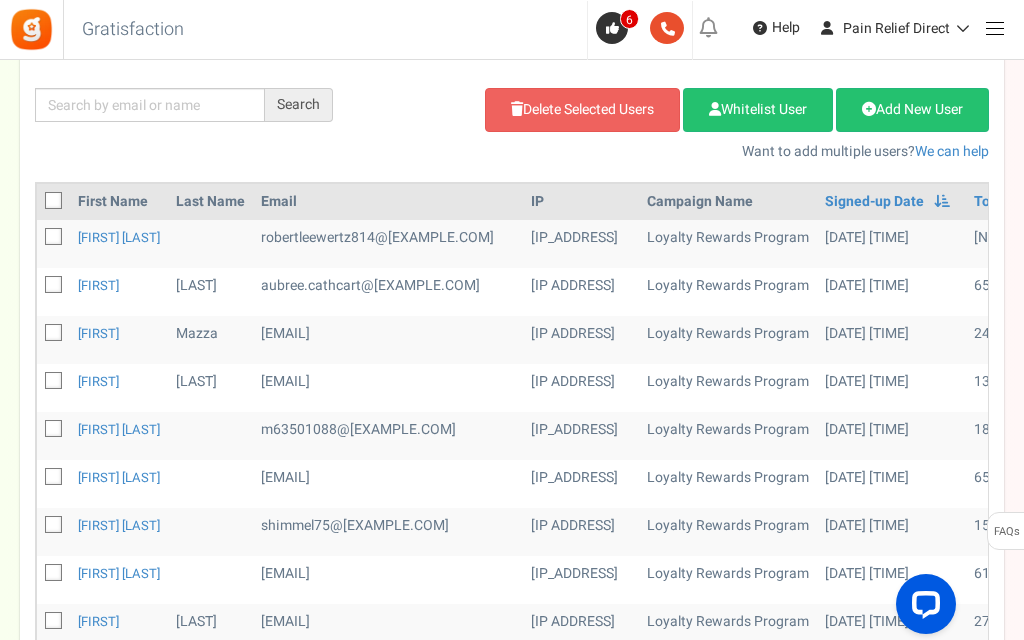 scroll, scrollTop: 279, scrollLeft: 0, axis: vertical 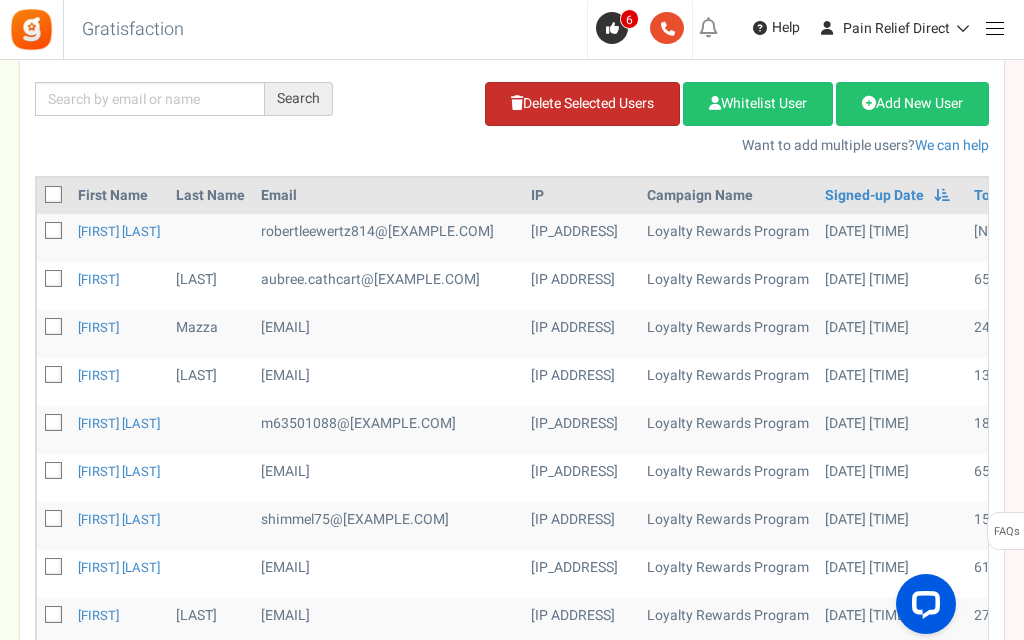 click on "Delete Selected Users" at bounding box center [582, 104] 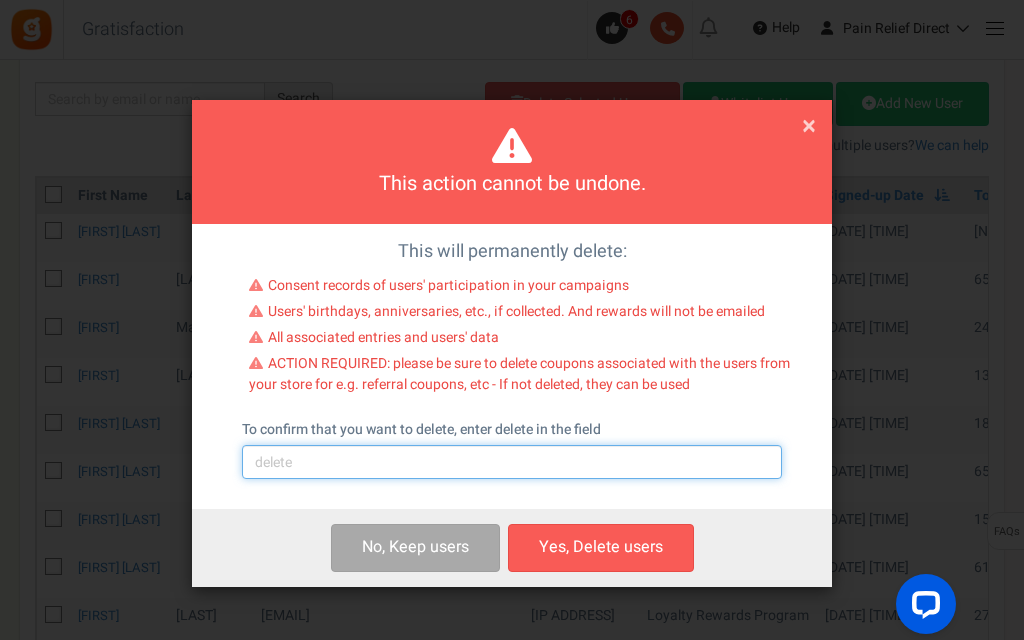 click at bounding box center [512, 462] 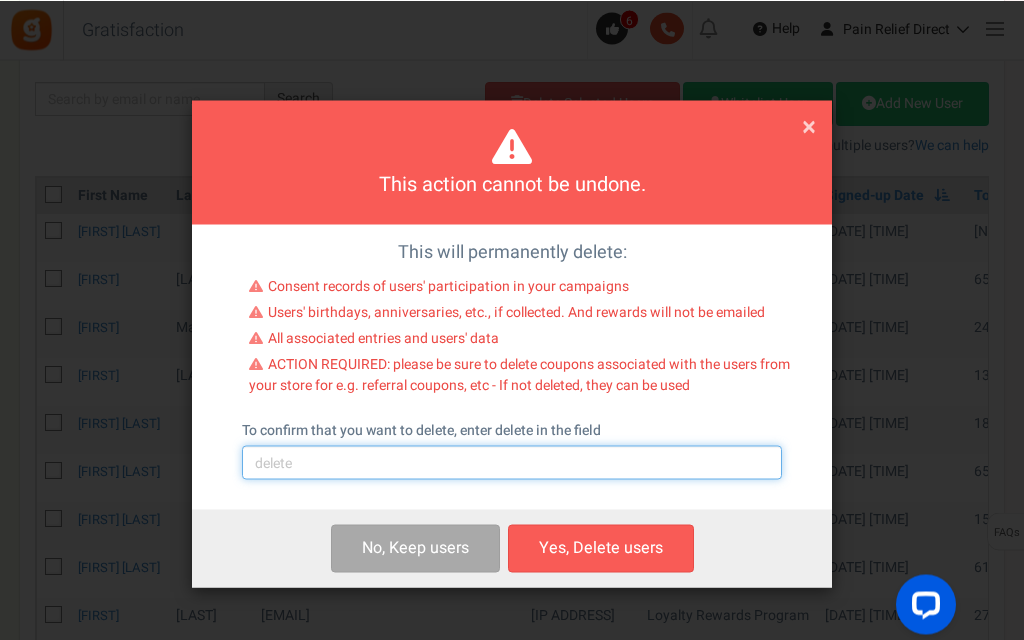 click at bounding box center (512, 462) 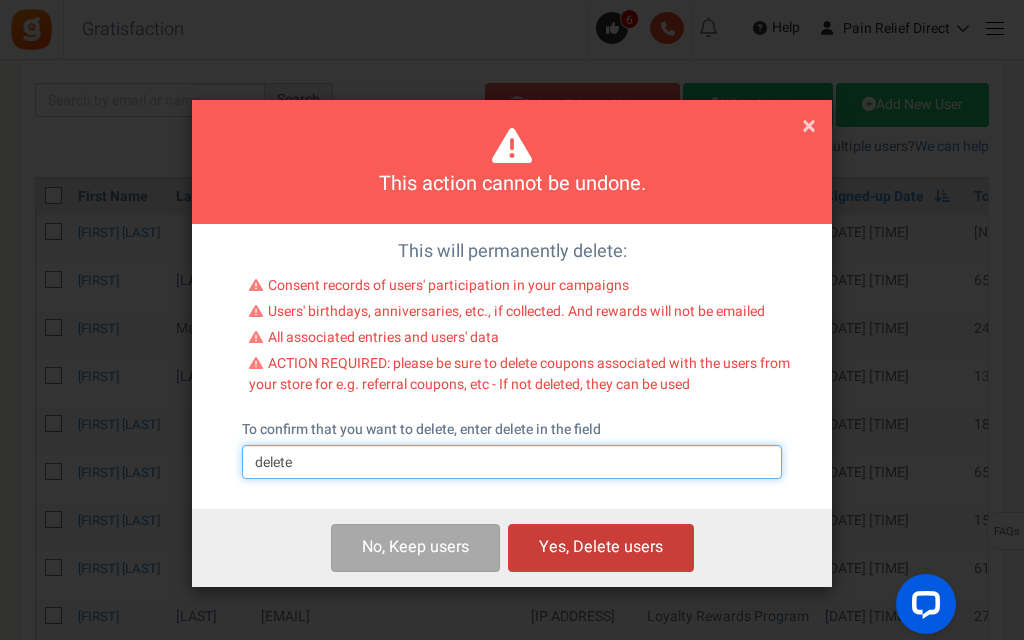 type on "delete" 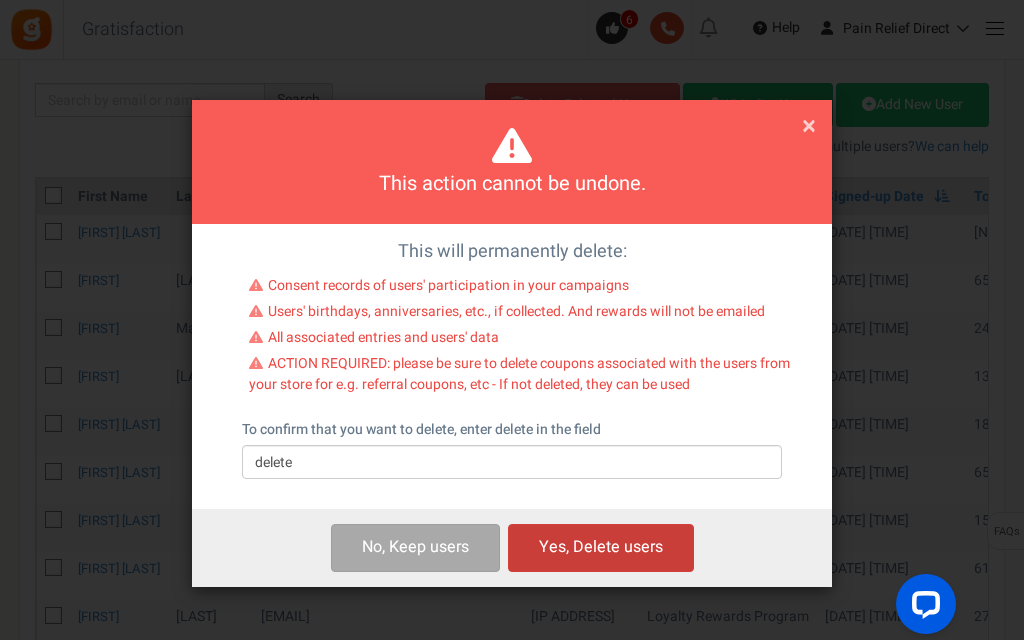 click on "Yes, Delete users" at bounding box center (601, 547) 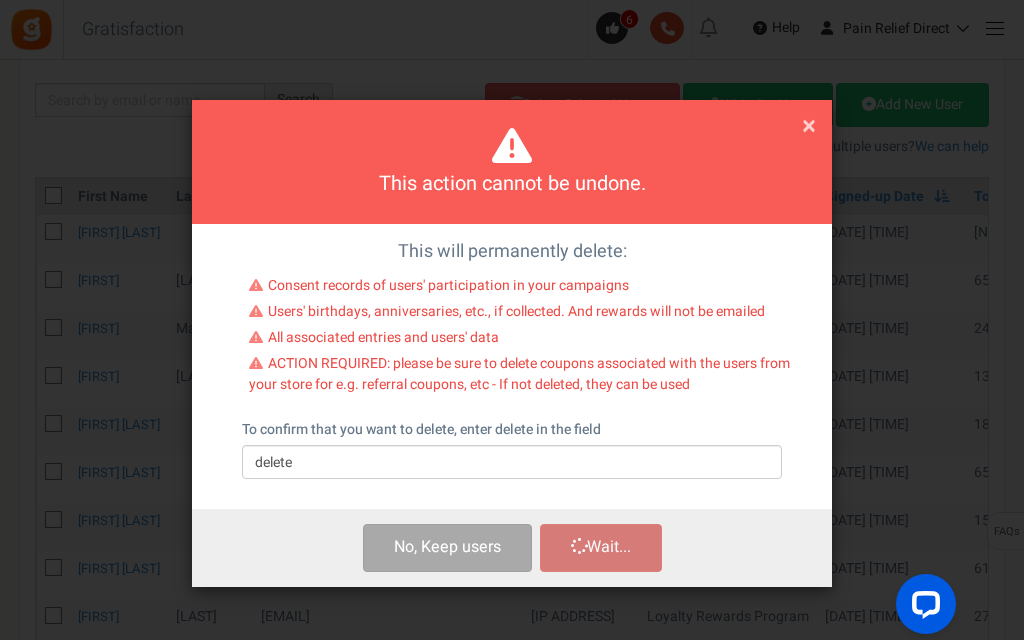 scroll, scrollTop: 279, scrollLeft: 0, axis: vertical 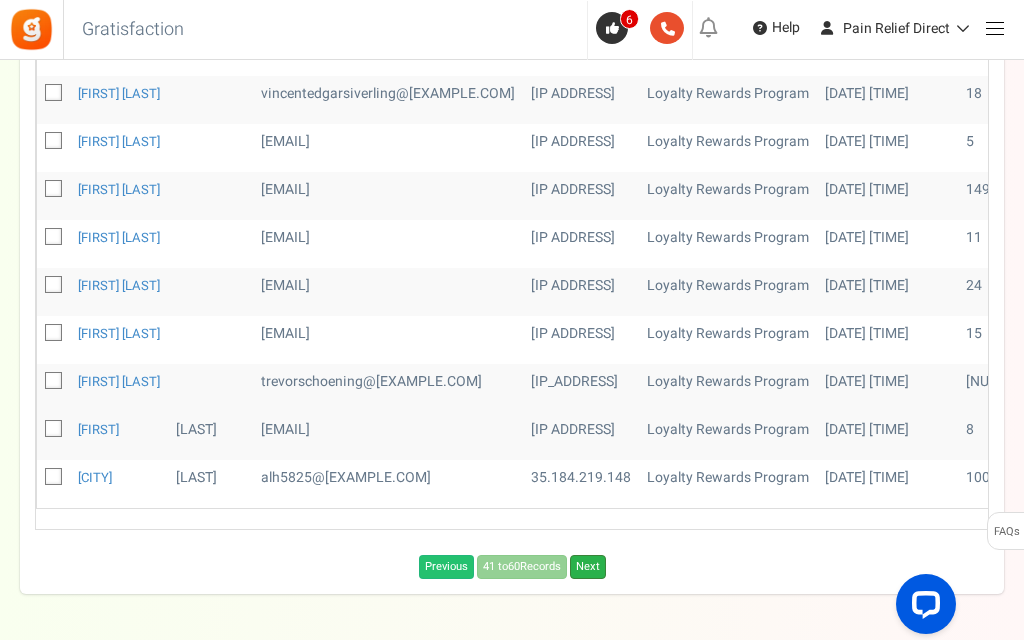 click on "Next" at bounding box center (588, 567) 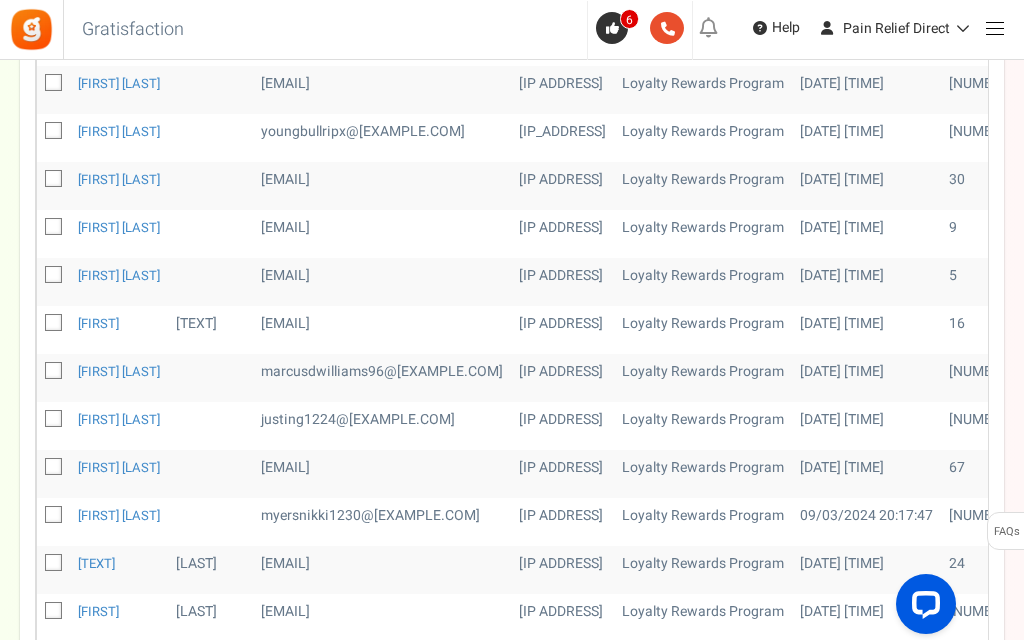 scroll, scrollTop: 609, scrollLeft: 0, axis: vertical 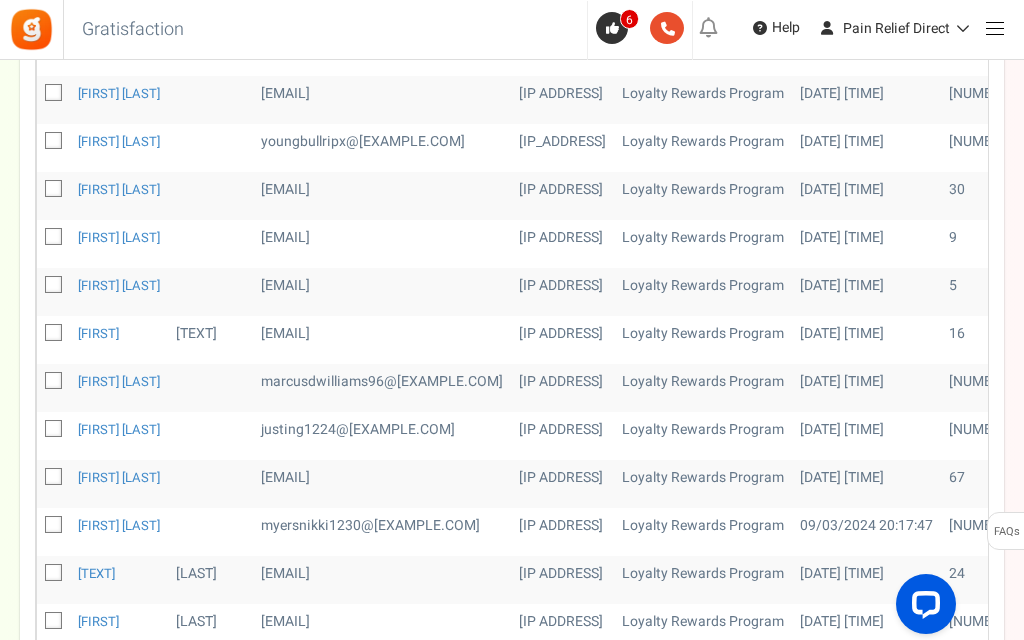 click at bounding box center (54, 525) 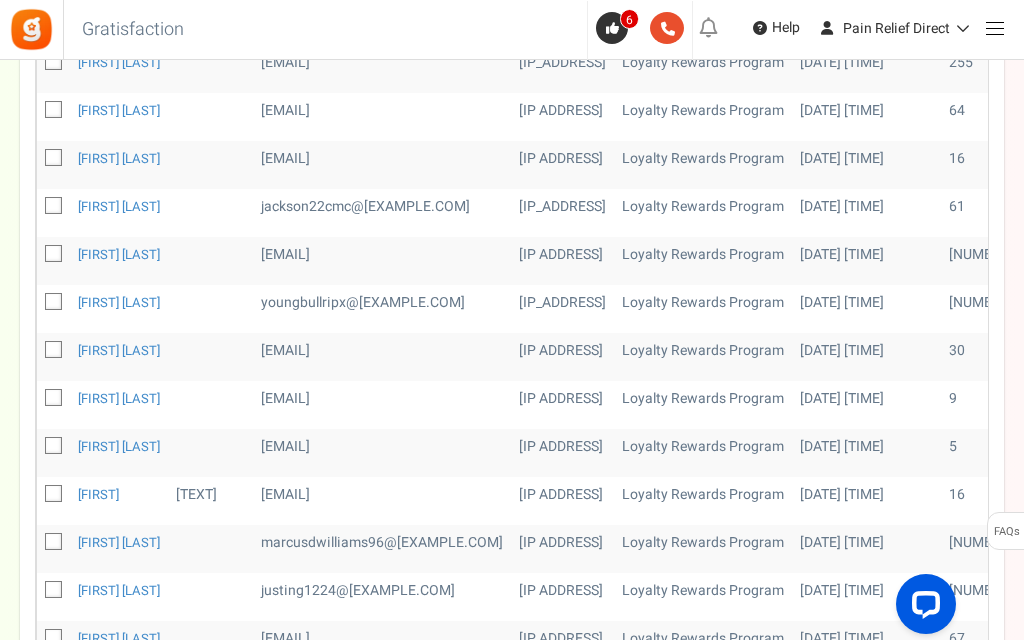 scroll, scrollTop: 435, scrollLeft: 0, axis: vertical 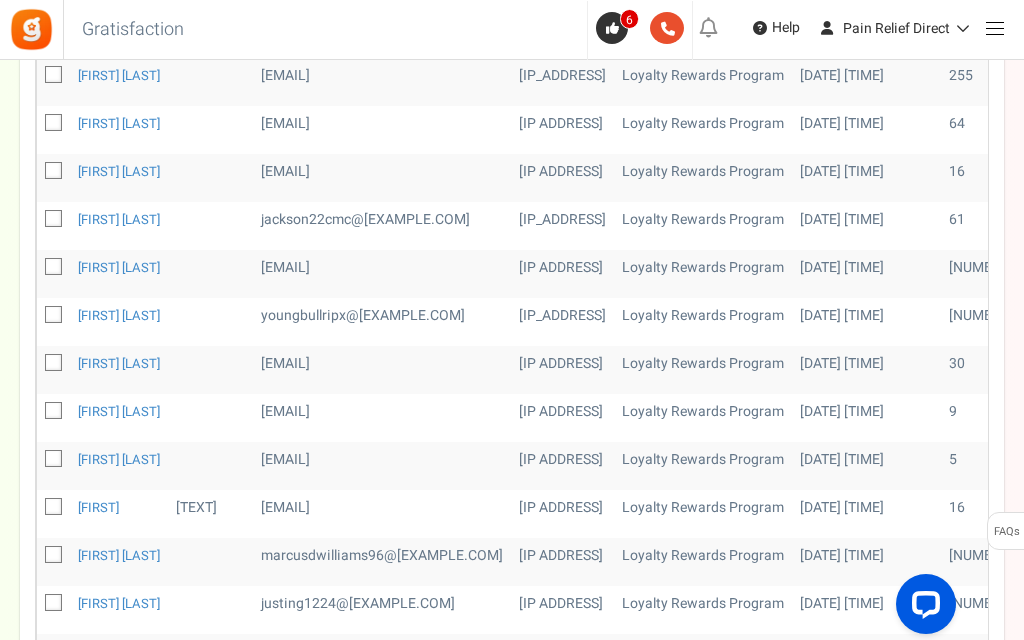 click at bounding box center [54, 507] 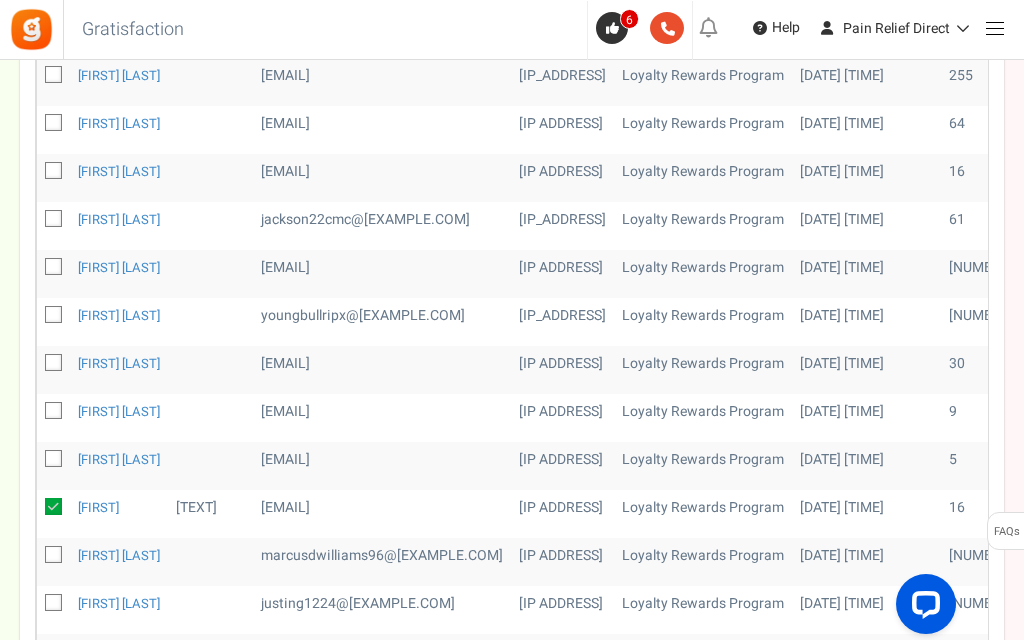 click at bounding box center (53, 506) 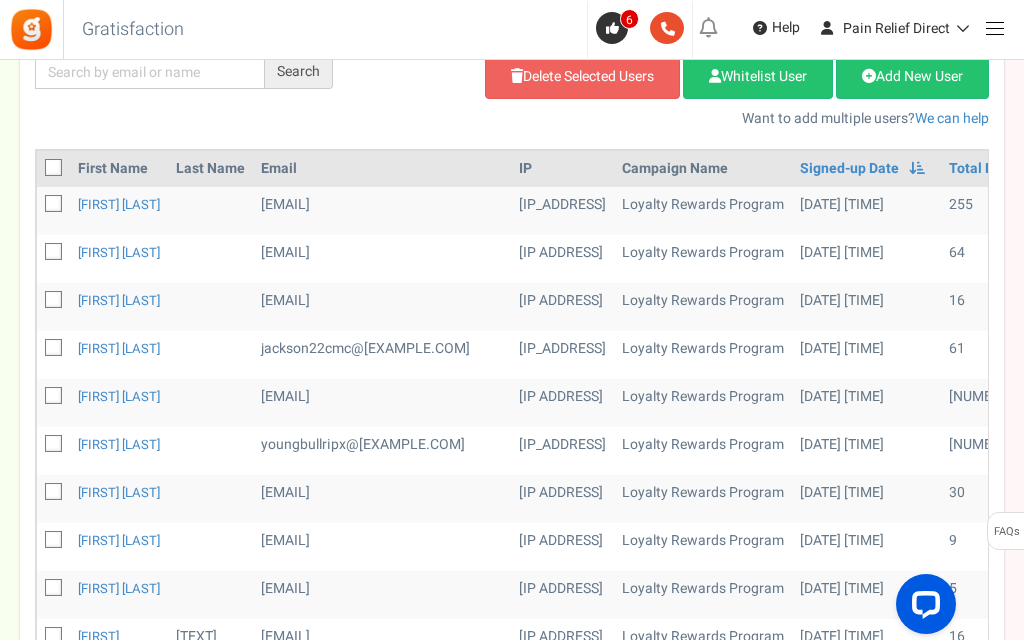 scroll, scrollTop: 305, scrollLeft: 0, axis: vertical 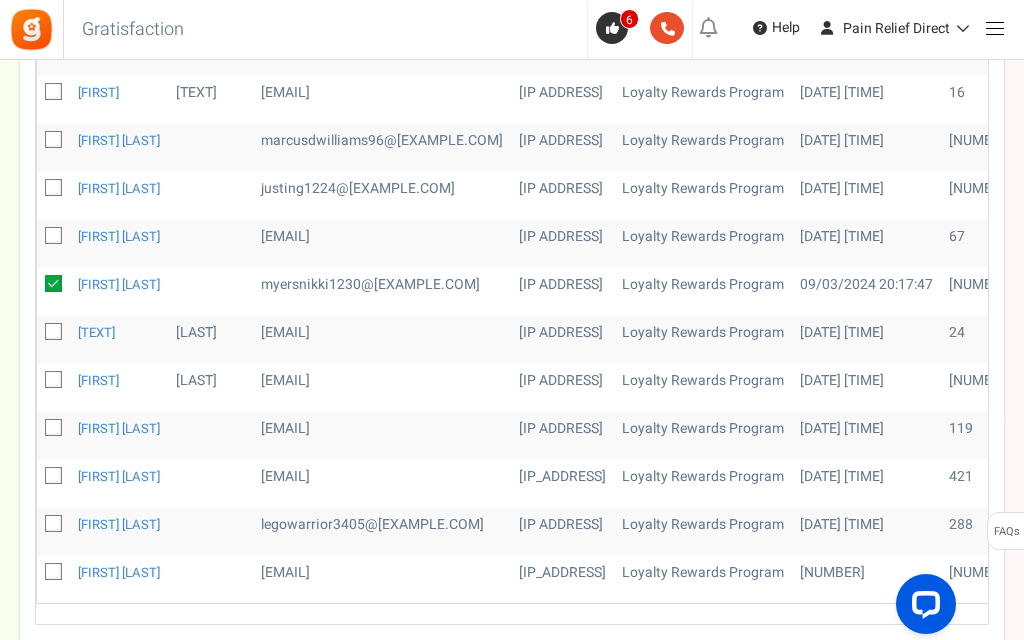 click at bounding box center (54, 572) 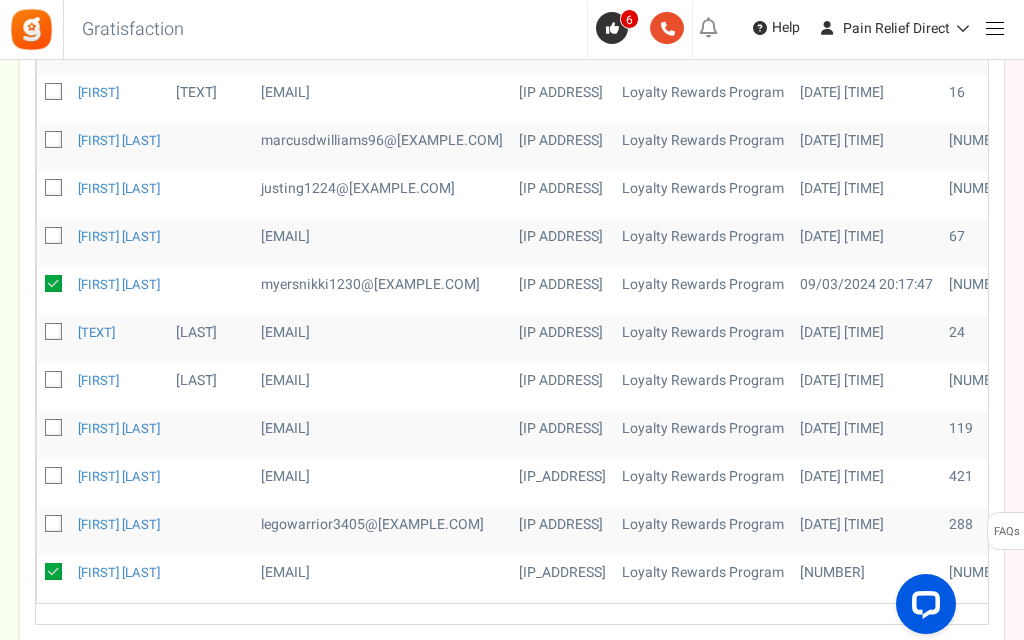 scroll, scrollTop: 0, scrollLeft: 0, axis: both 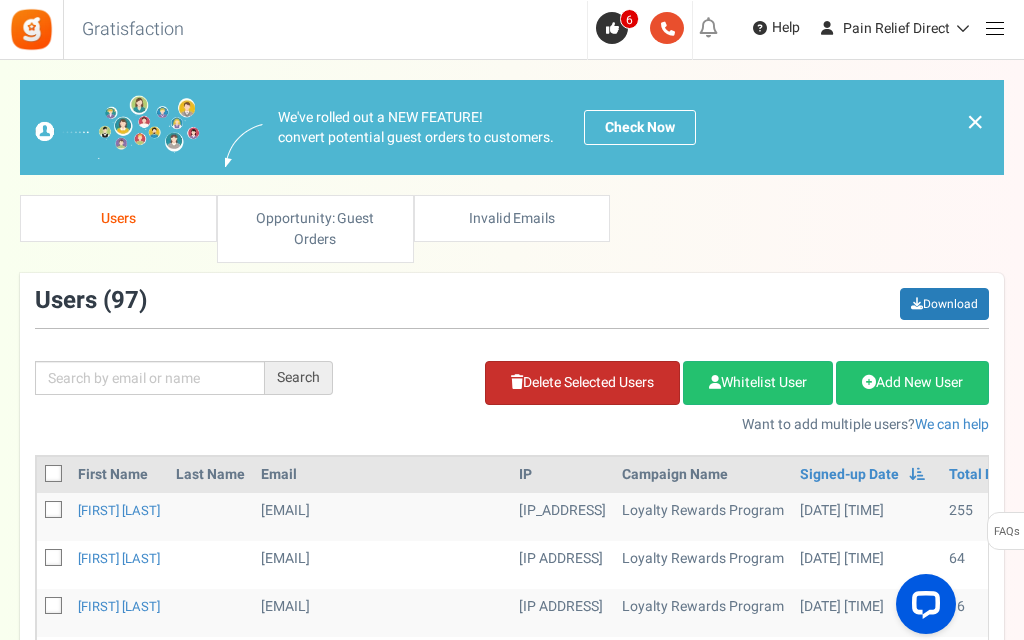 click on "Delete Selected Users" at bounding box center (582, 383) 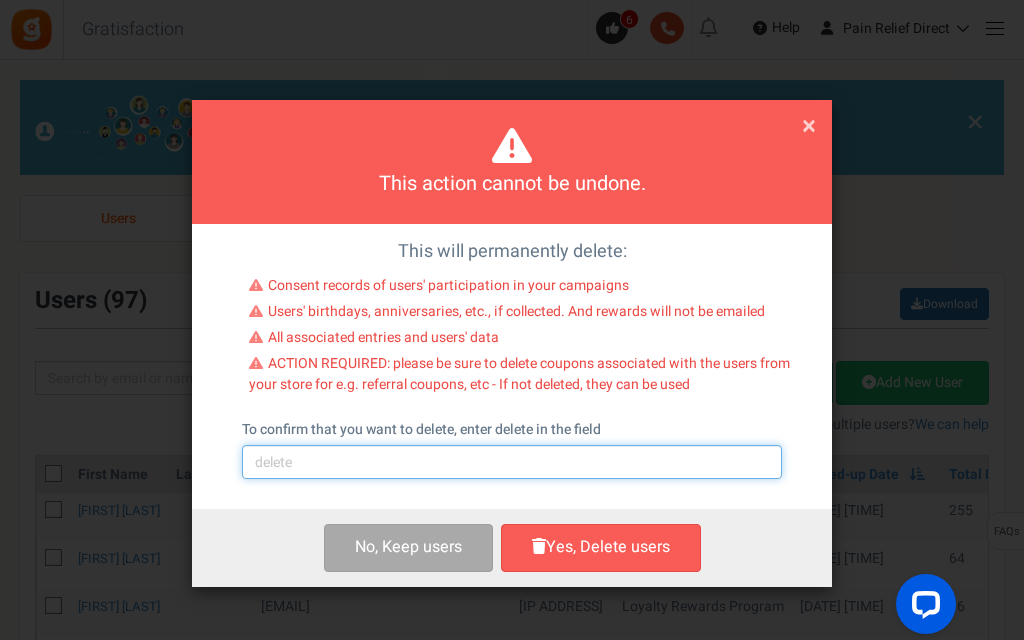 click at bounding box center [512, 462] 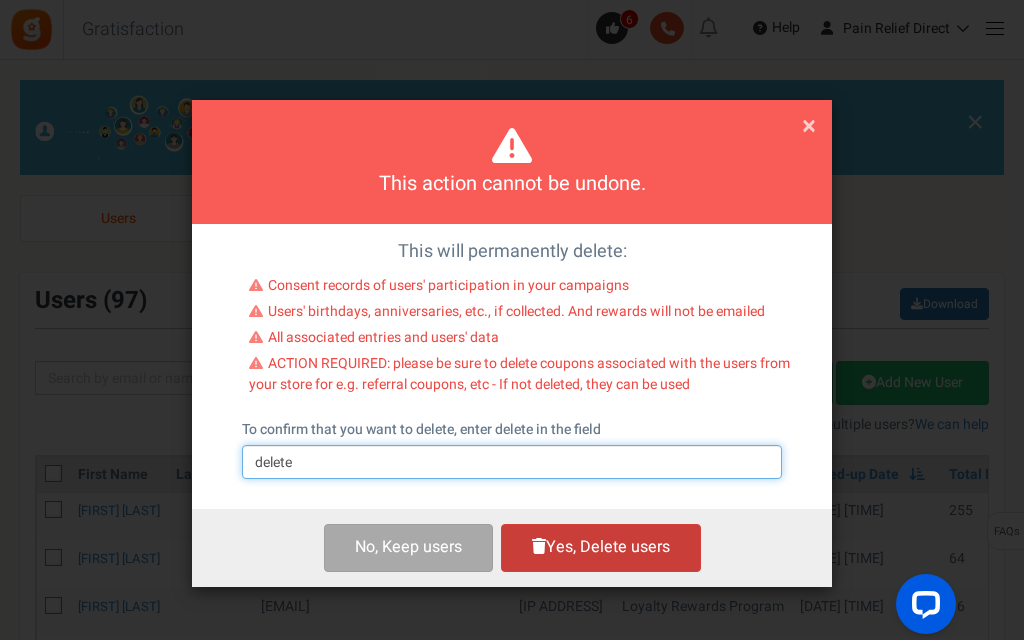 type on "delete" 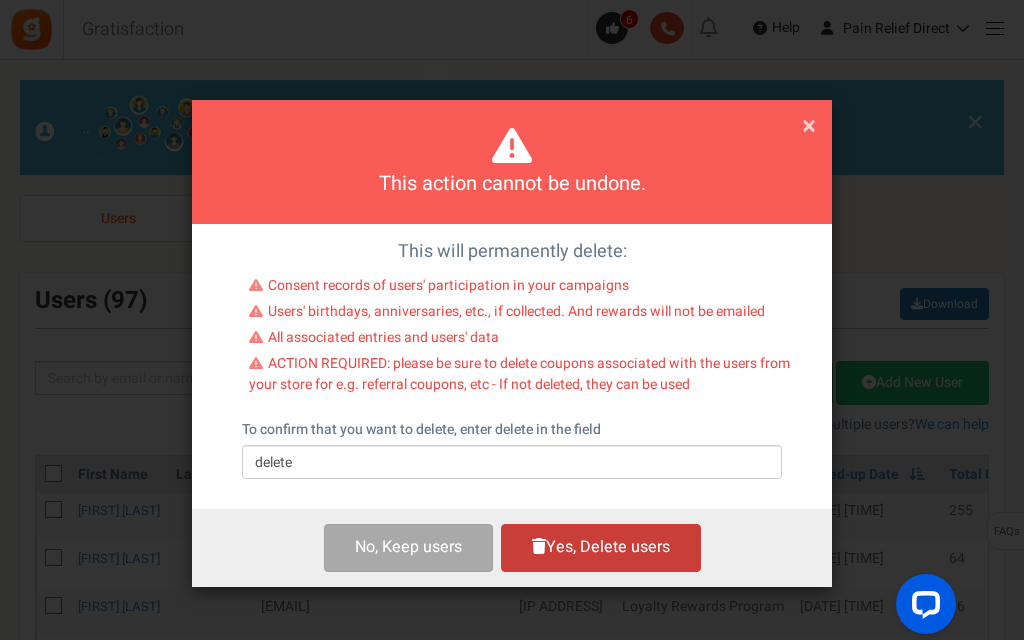 click on "Yes, Delete users" at bounding box center (601, 547) 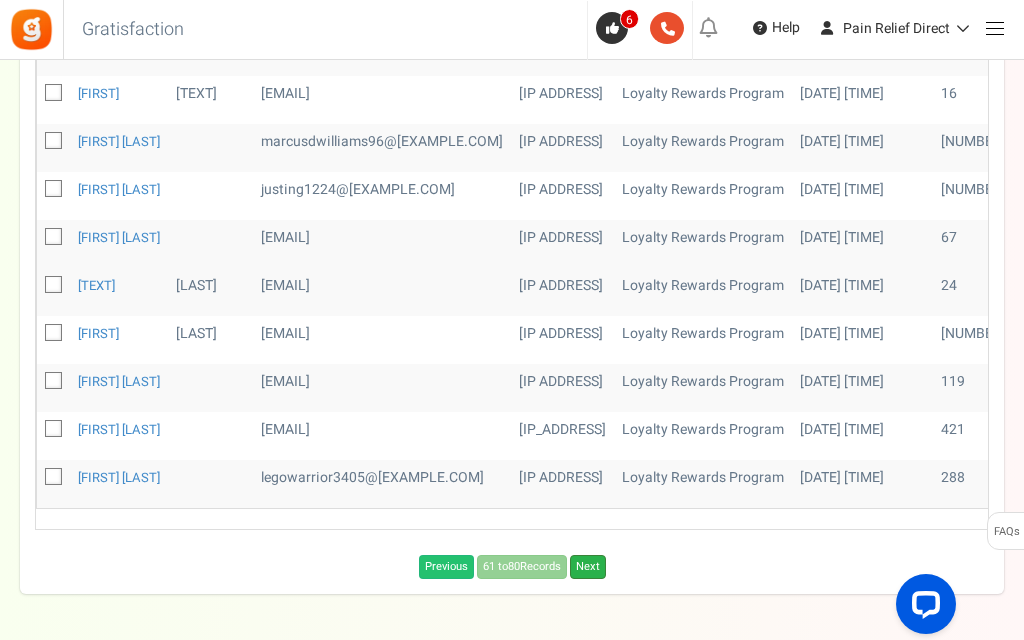 click on "Next" at bounding box center (588, 567) 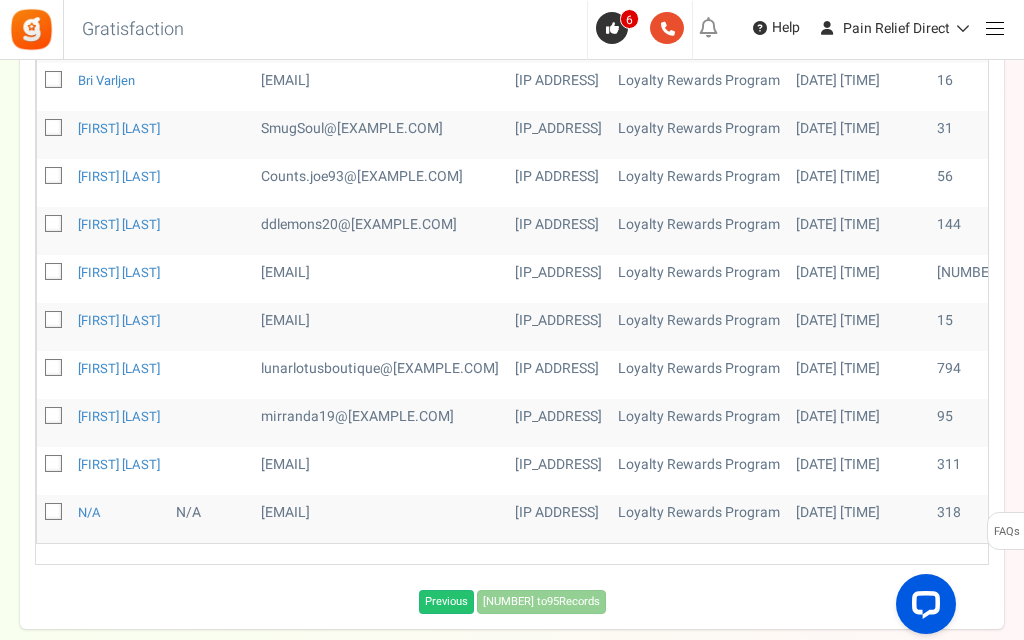 scroll, scrollTop: 643, scrollLeft: 0, axis: vertical 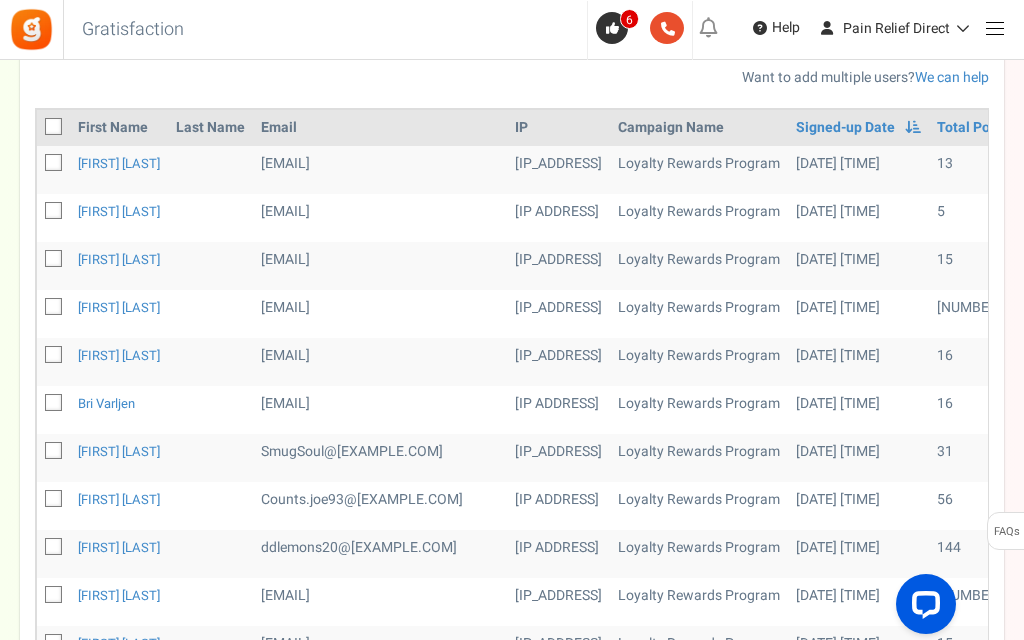 click at bounding box center (54, 499) 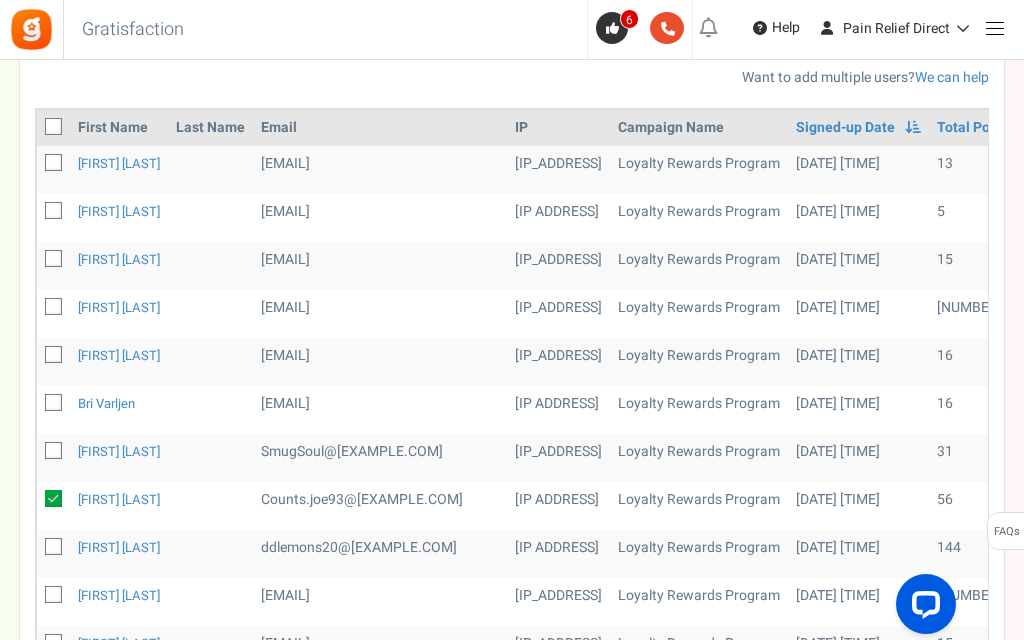 click at bounding box center (53, 498) 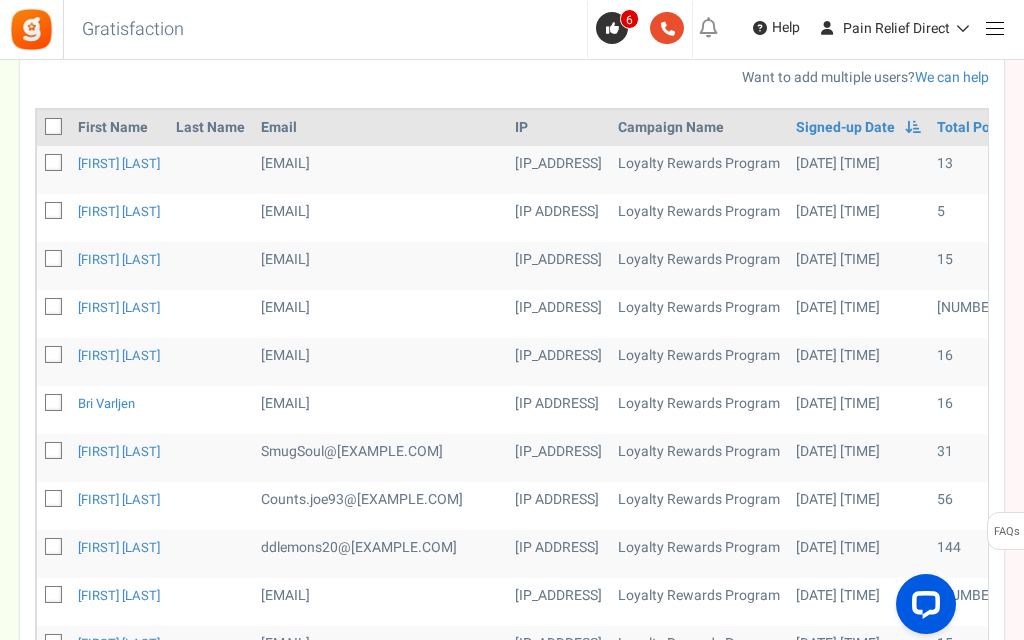 click at bounding box center [54, 499] 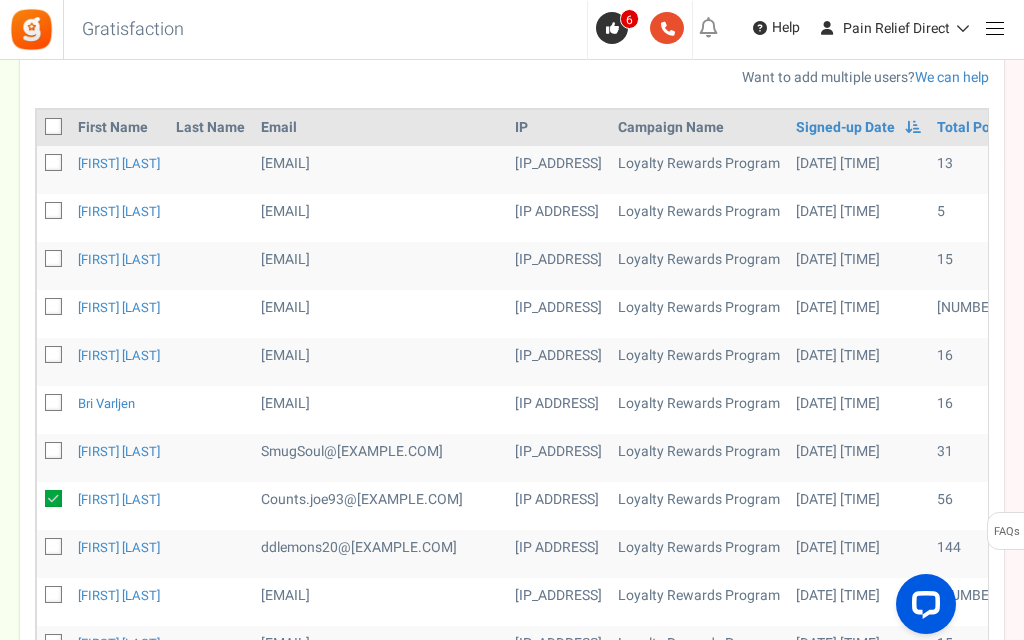 click at bounding box center [54, 403] 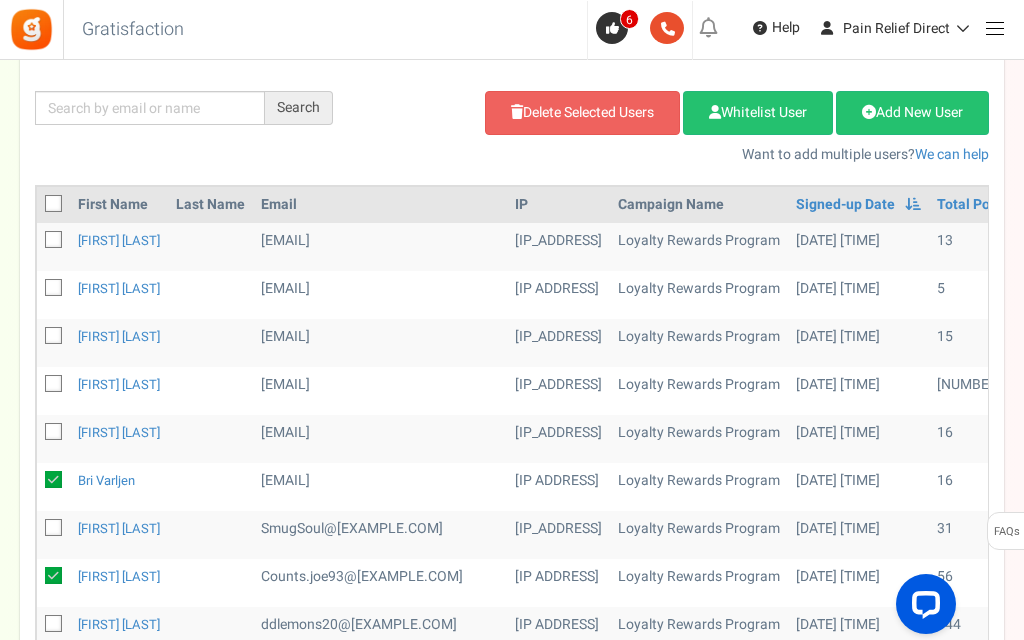 scroll, scrollTop: 261, scrollLeft: 0, axis: vertical 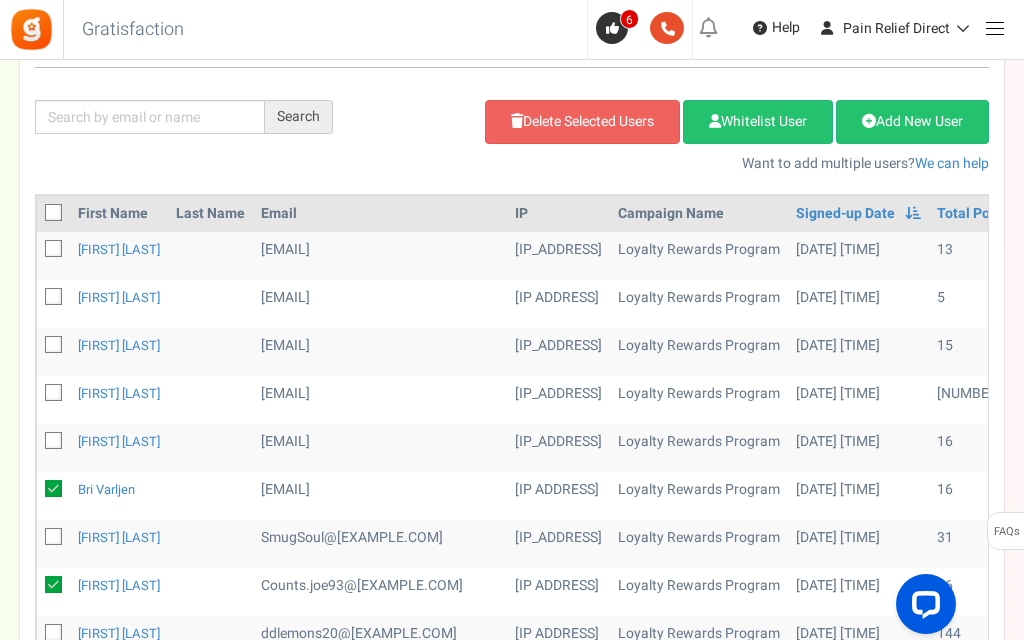 click at bounding box center [54, 393] 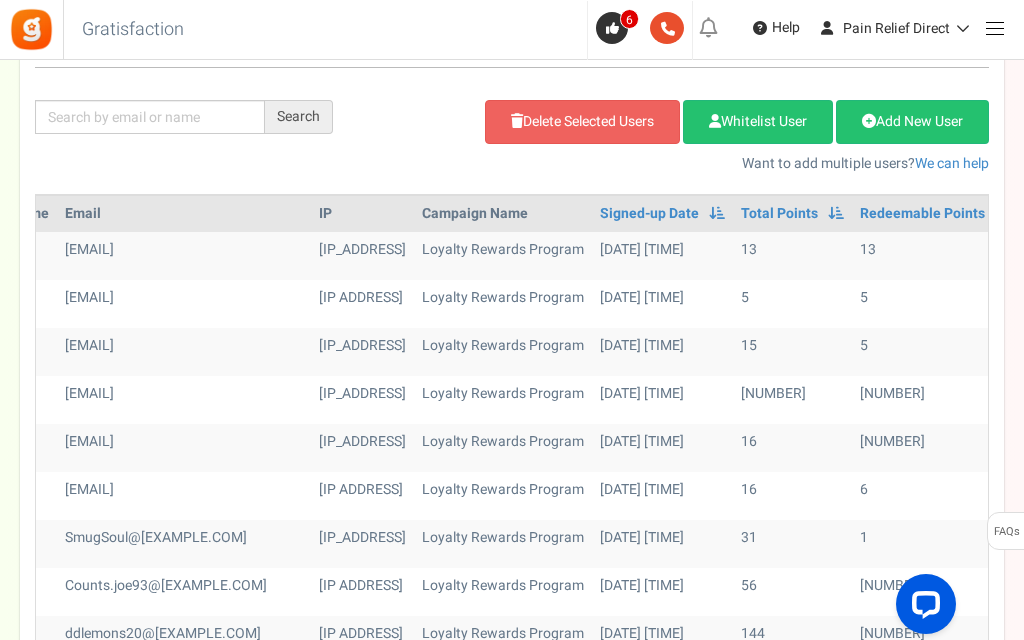 scroll, scrollTop: 0, scrollLeft: 207, axis: horizontal 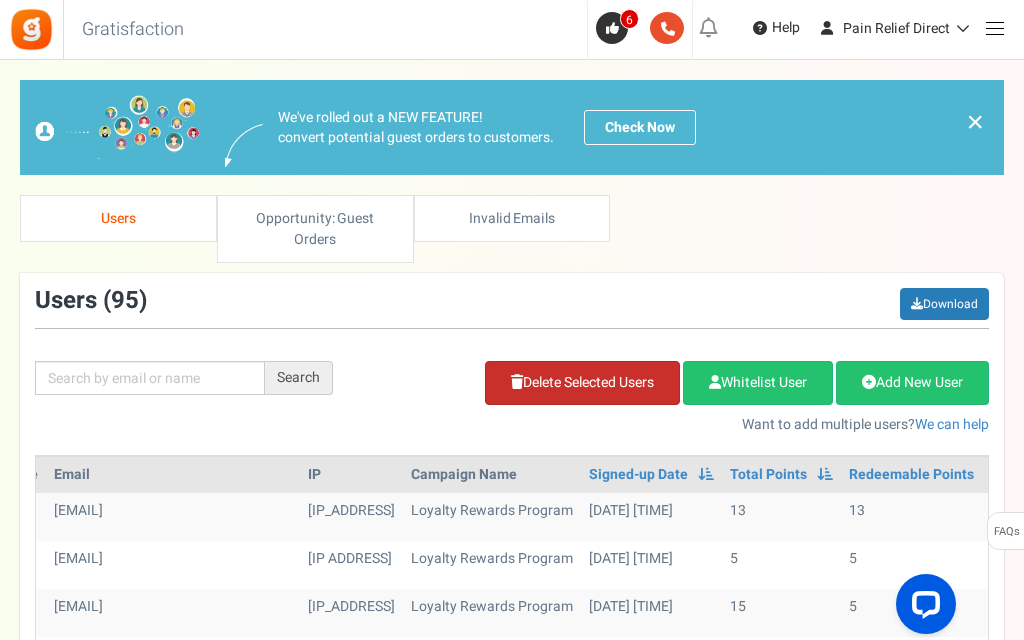 click on "Delete Selected Users" at bounding box center (582, 383) 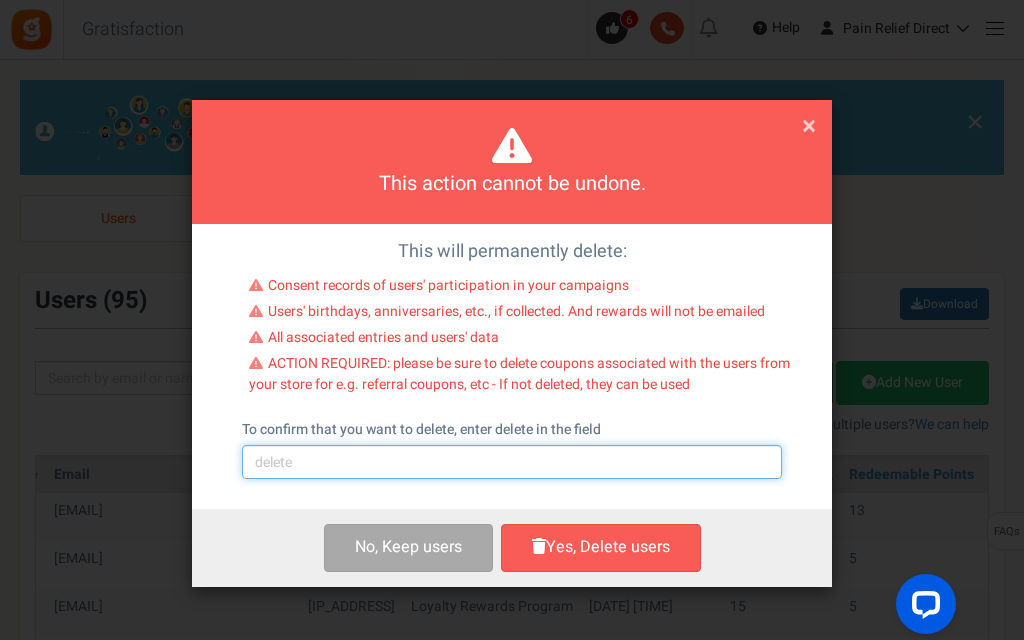 click at bounding box center [512, 462] 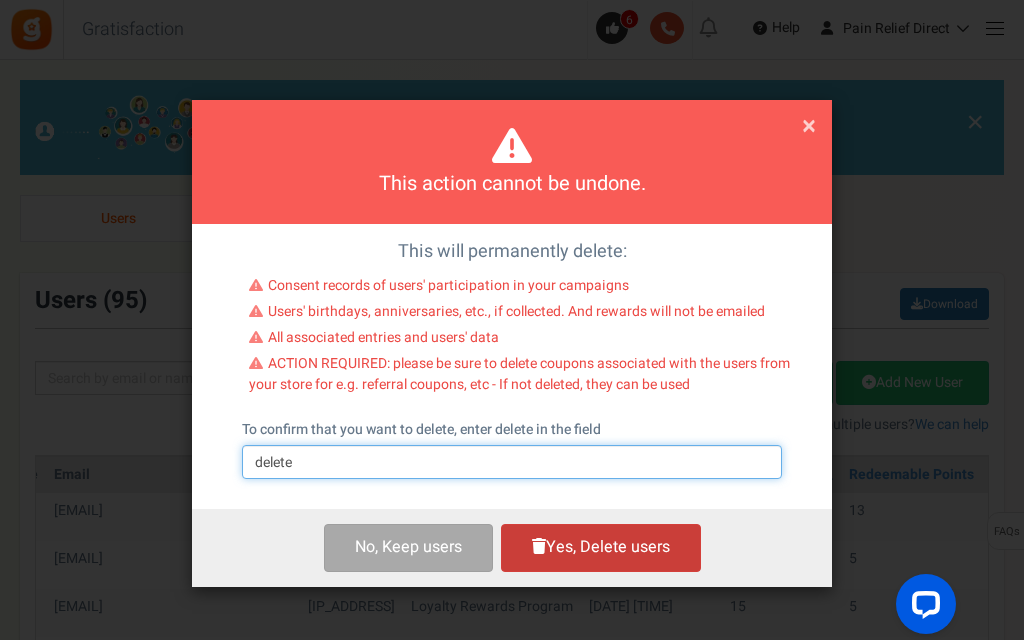 type on "delete" 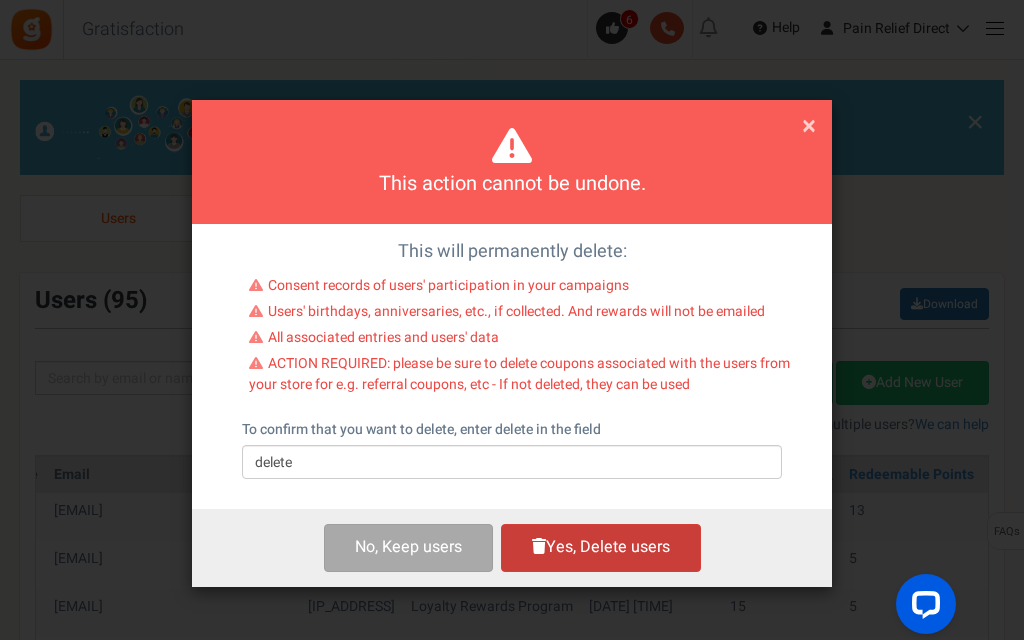 click on "Yes, Delete users" at bounding box center (601, 547) 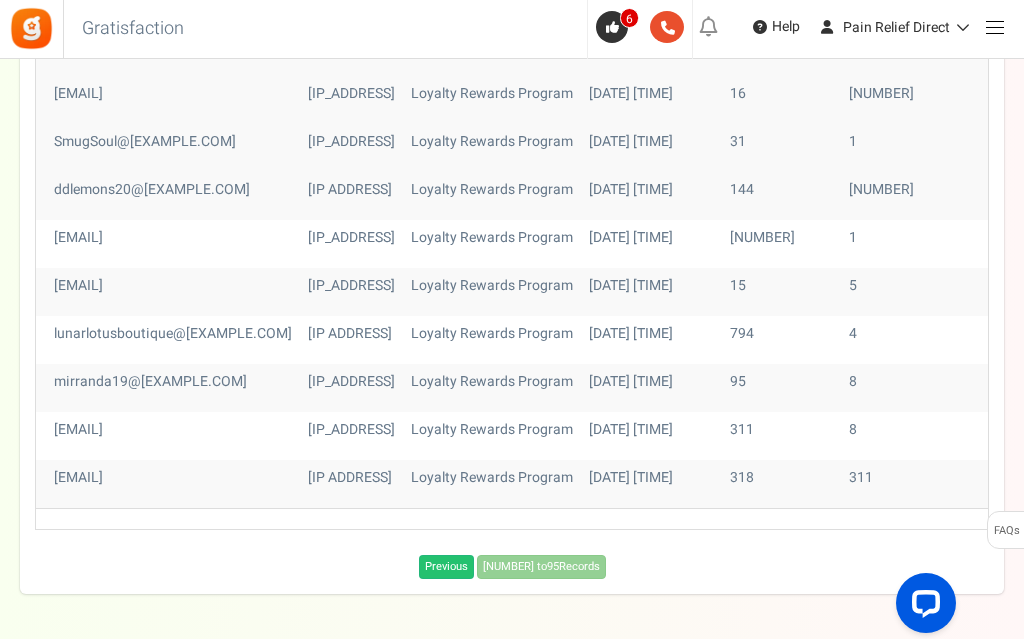 scroll, scrollTop: 0, scrollLeft: 0, axis: both 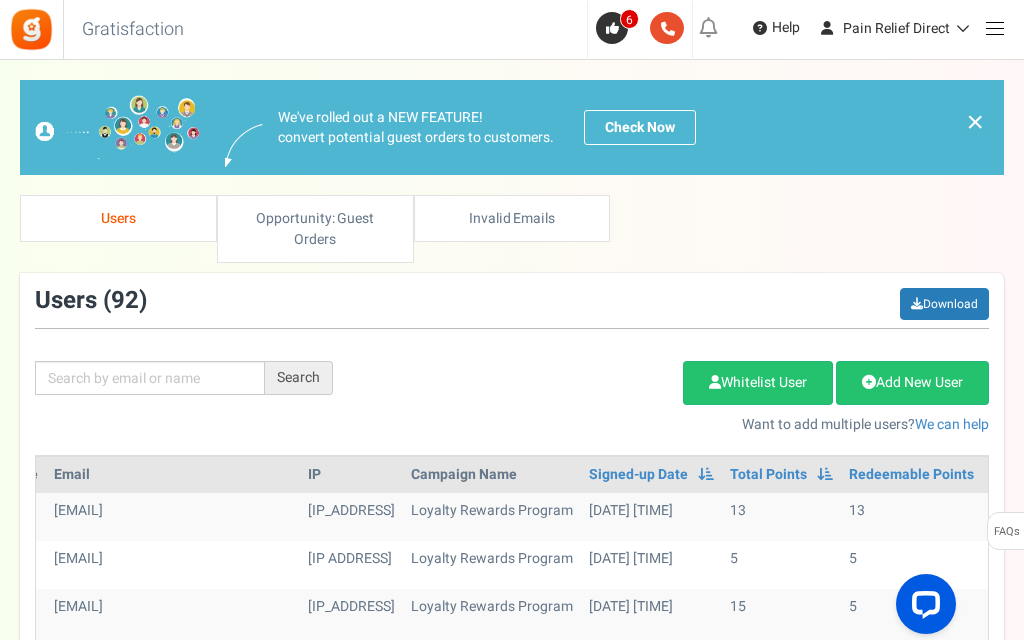 click on "Users" at bounding box center (118, 218) 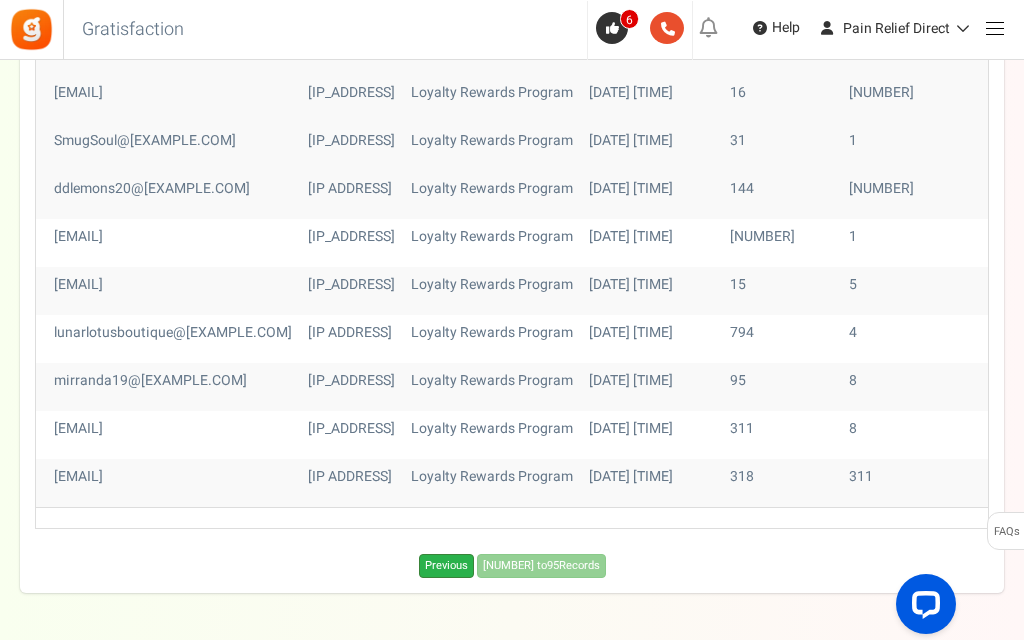 scroll, scrollTop: 560, scrollLeft: 0, axis: vertical 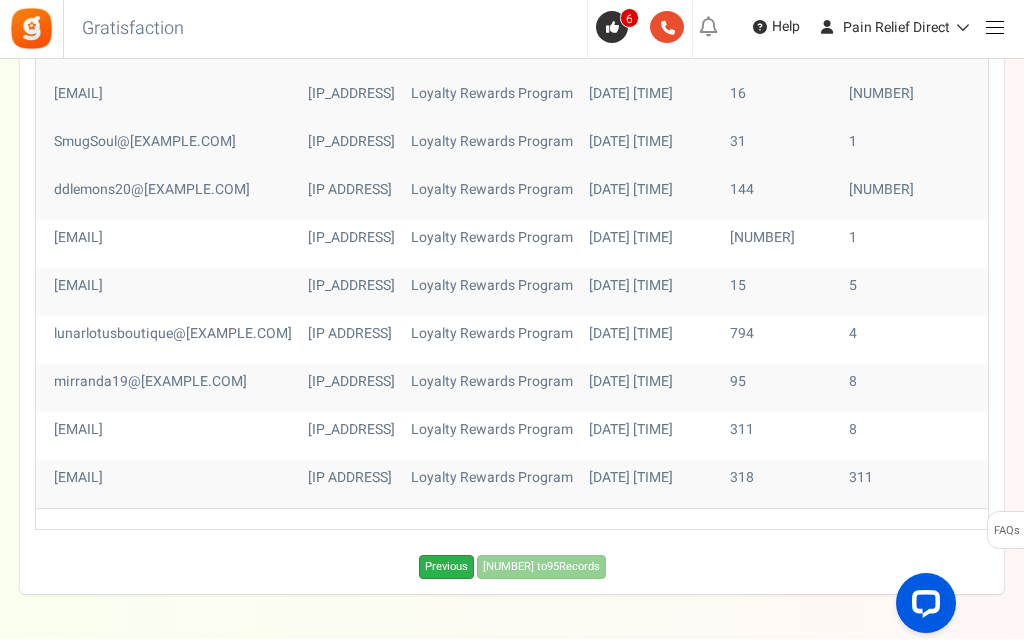 click on "Previous" at bounding box center (446, 568) 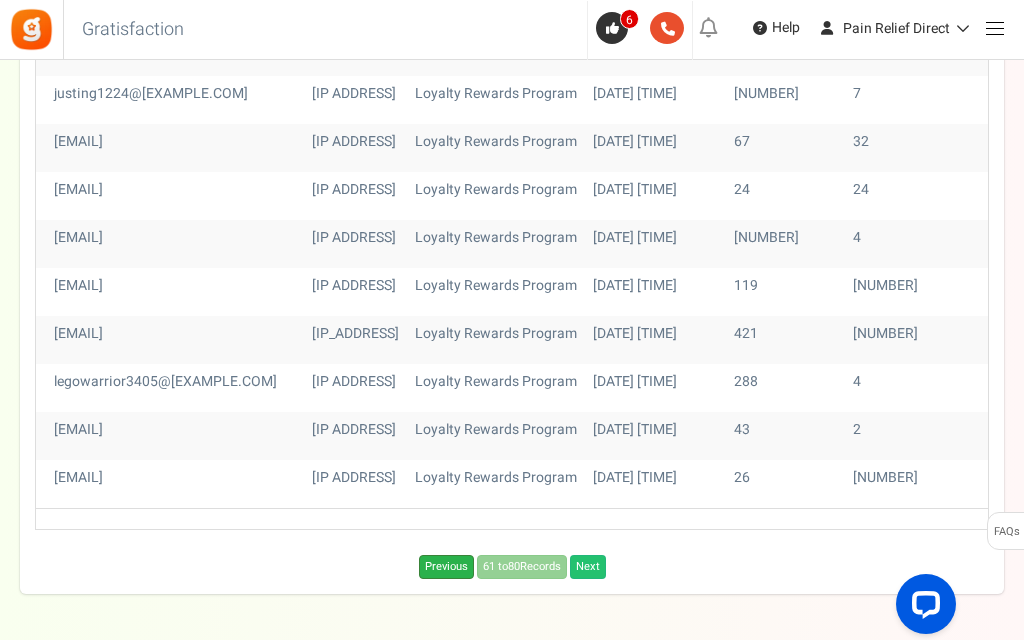 scroll, scrollTop: 944, scrollLeft: 0, axis: vertical 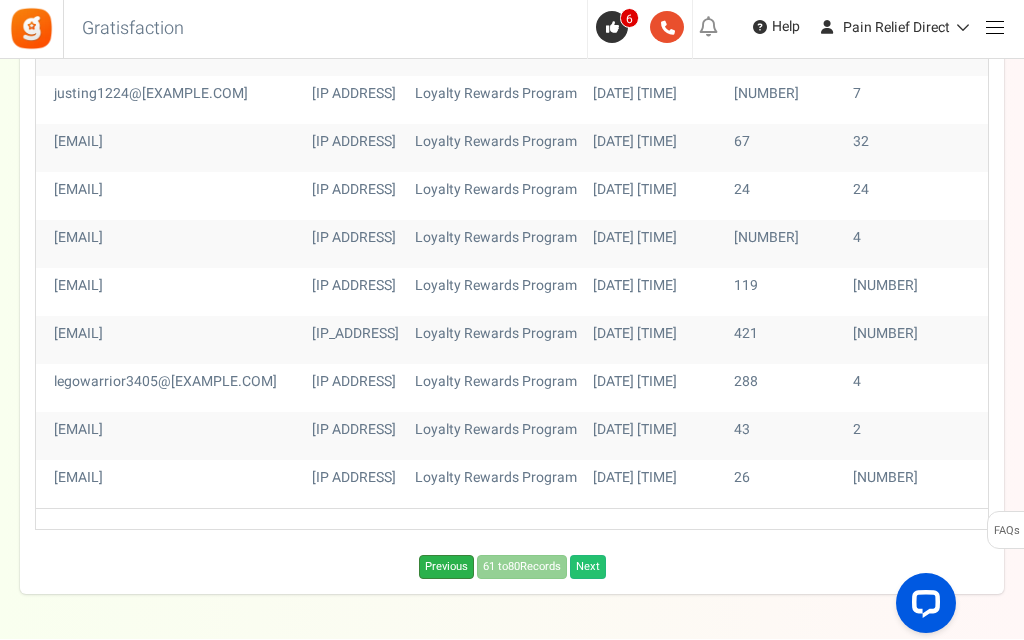 click on "Previous" at bounding box center [446, 568] 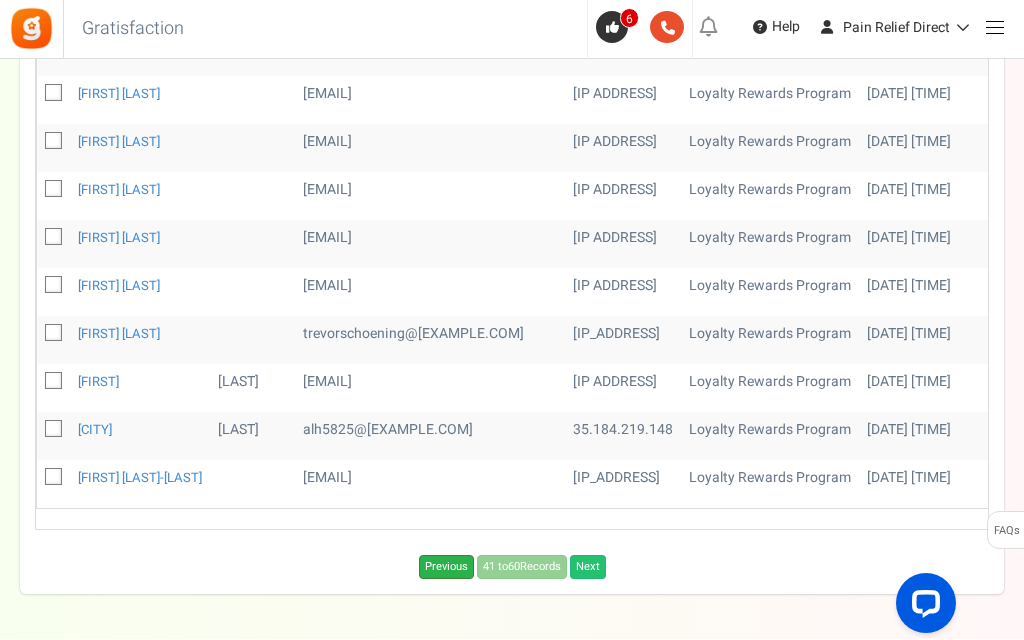 scroll, scrollTop: 0, scrollLeft: 0, axis: both 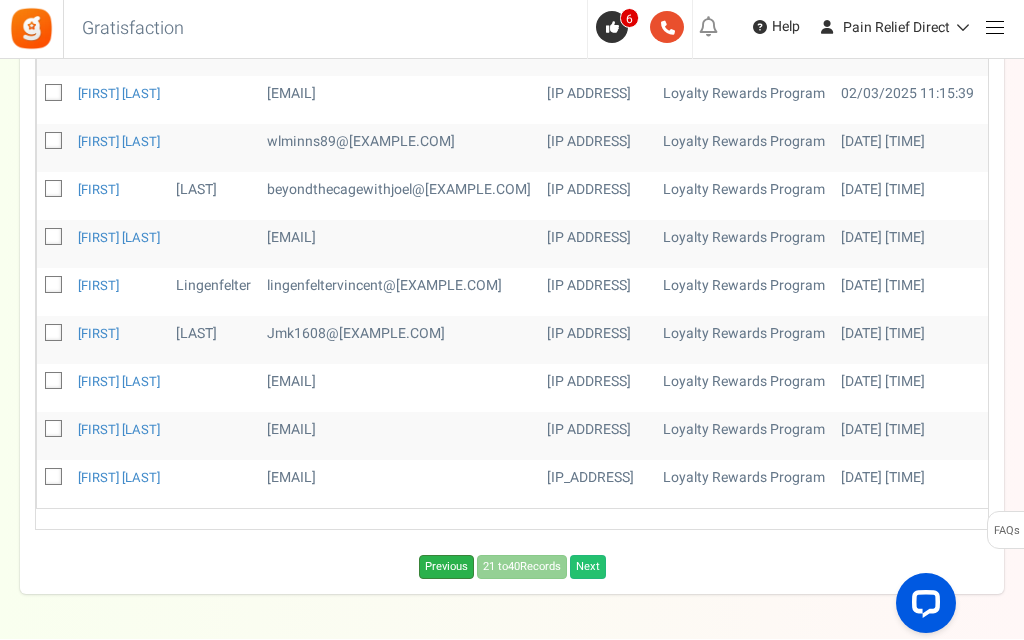 click on "Previous" at bounding box center [446, 568] 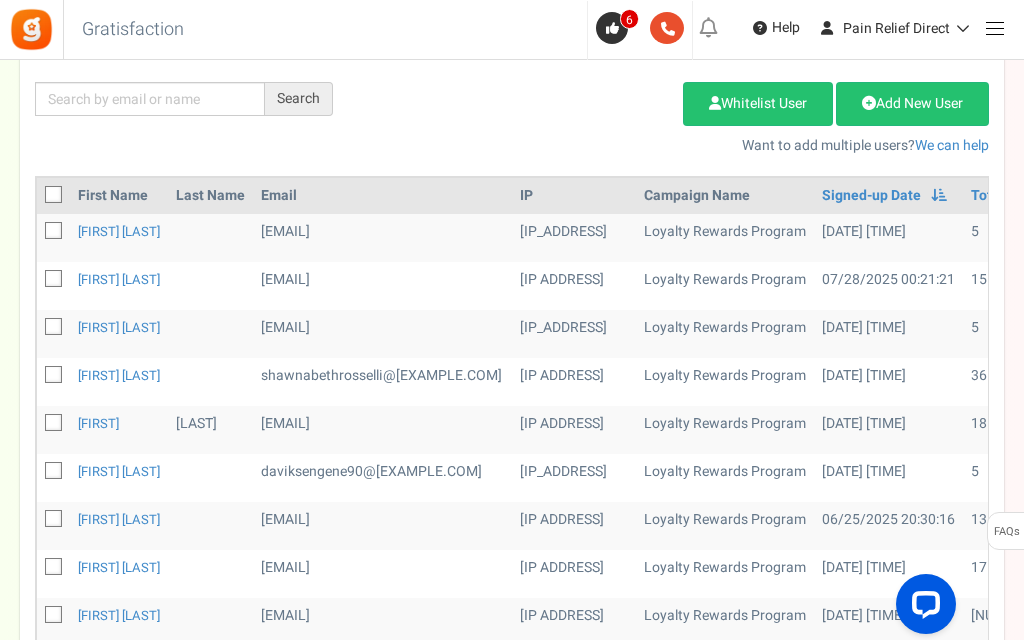 scroll, scrollTop: 270, scrollLeft: 0, axis: vertical 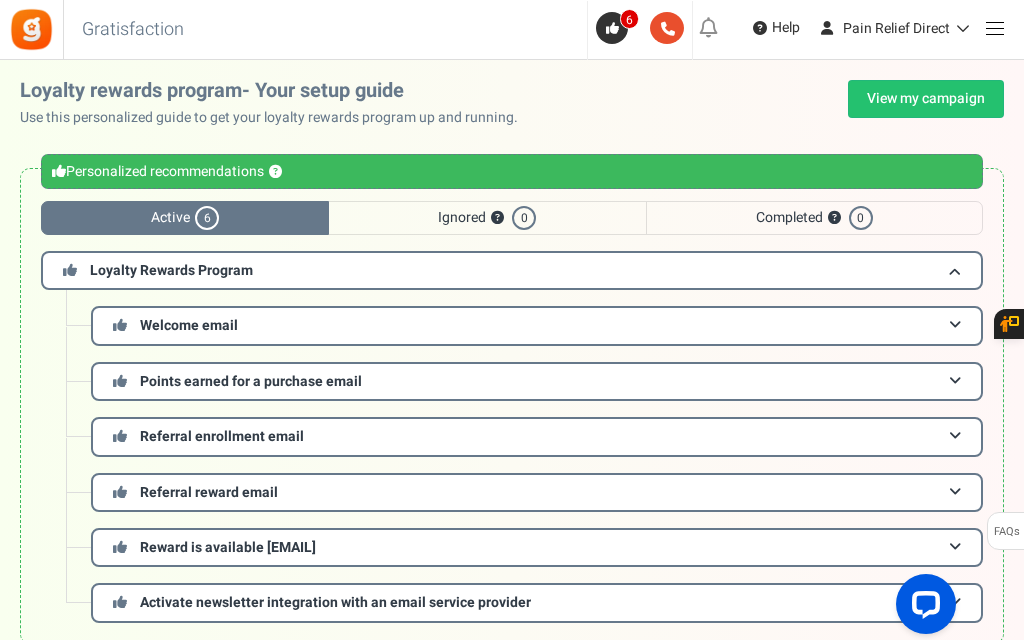 click at bounding box center (994, 27) 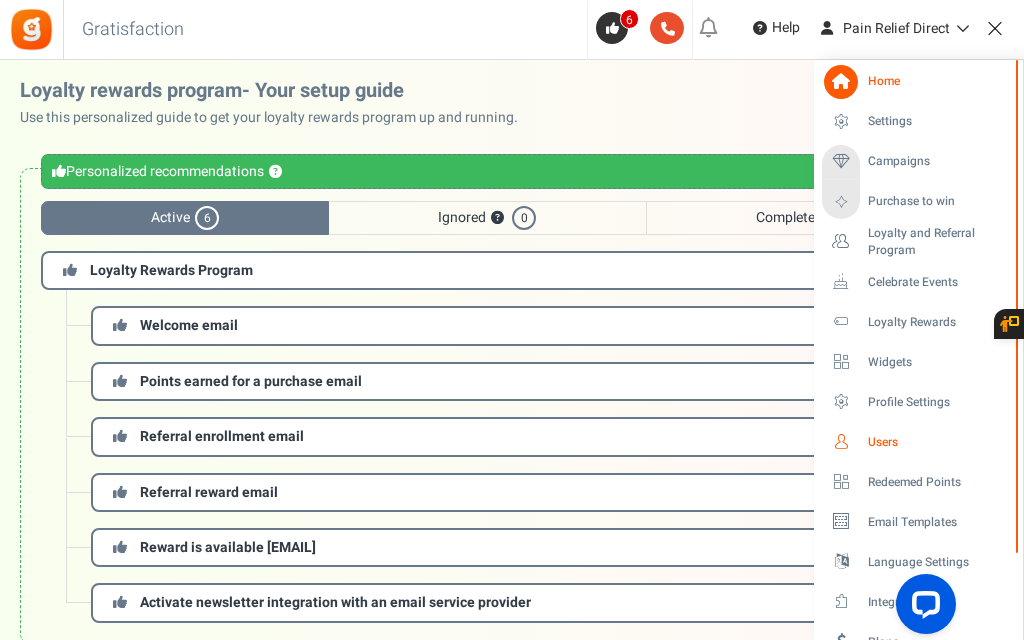 click on "Users" at bounding box center [938, 442] 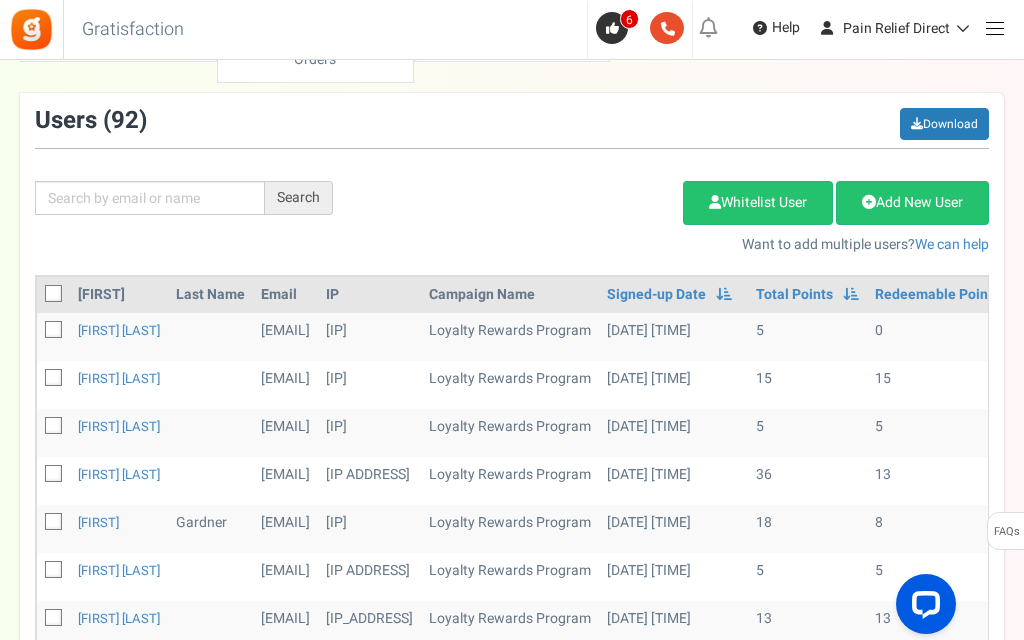 scroll, scrollTop: 200, scrollLeft: 0, axis: vertical 